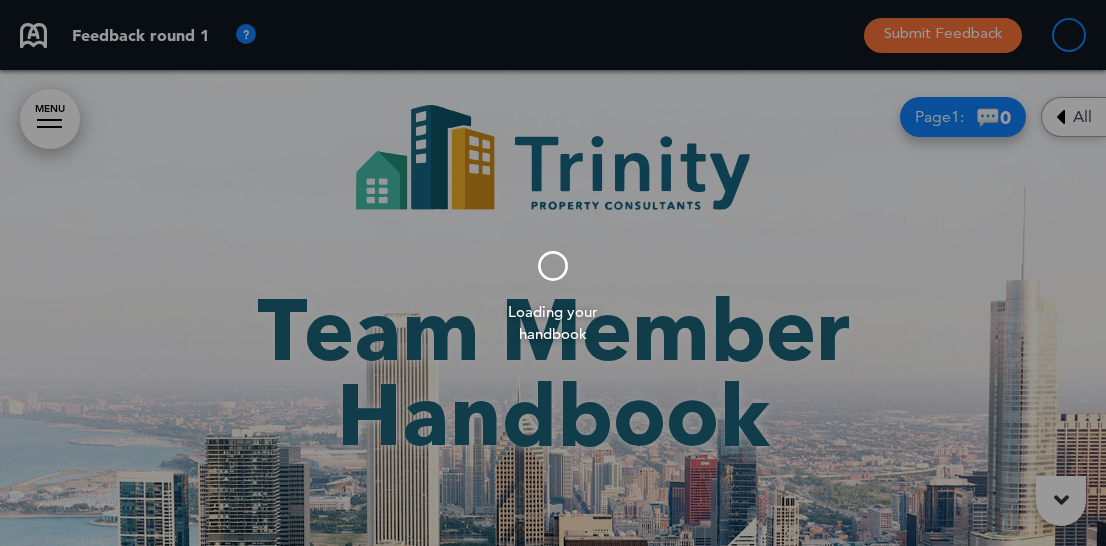 scroll, scrollTop: 0, scrollLeft: 0, axis: both 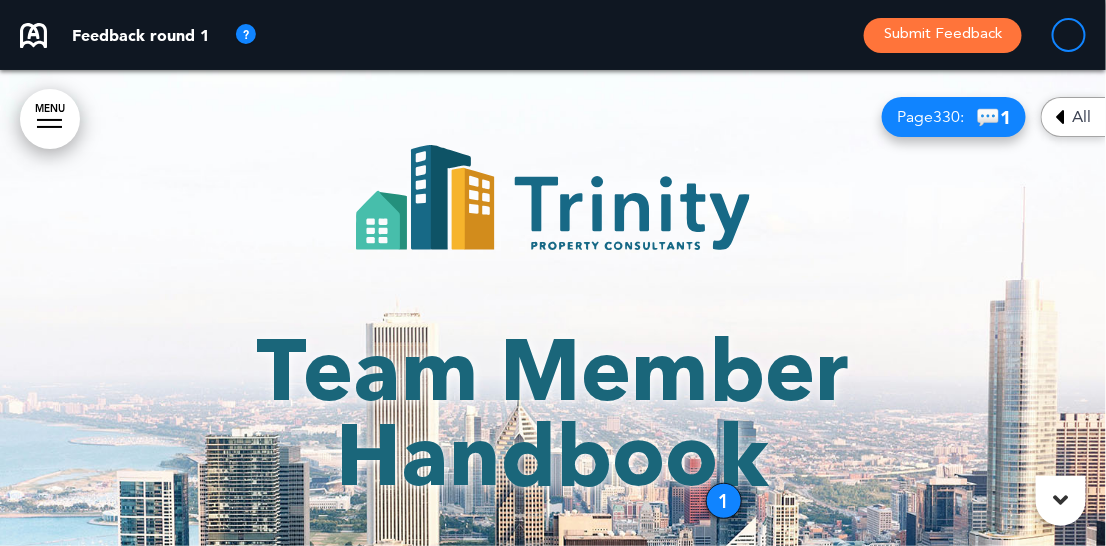 click on "💬 [NUMBER]" at bounding box center (993, 117) 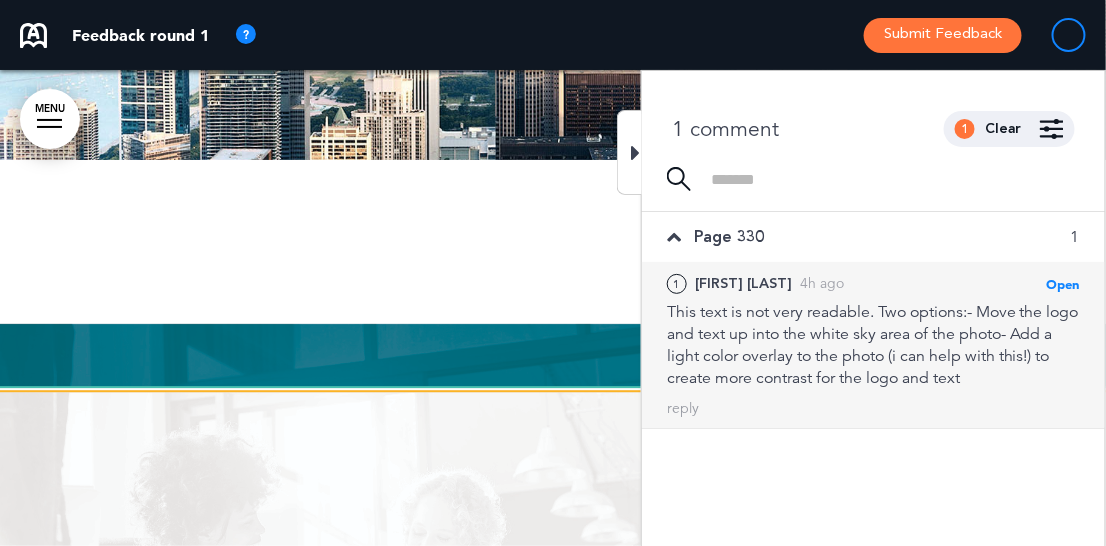 scroll, scrollTop: 464, scrollLeft: 0, axis: vertical 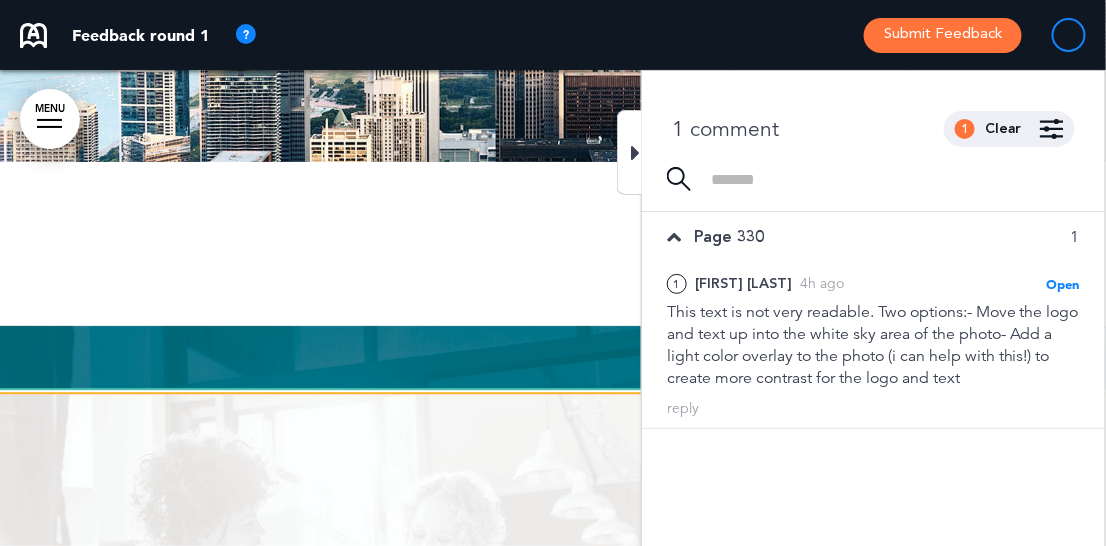 click on "Team Member Handbook
Page  330 :   💬  1
Request a design change (page 1)
Add files / images
Select  or drag & drop your file(s) here
JPG, PNG, BMP, PDF, DOCX, MP4 or GIF format. Max size 5MB.
No content edits allowed – design feedback only.
Comment applies to all pages
Add
Delete
Edit
Add files / images
Send" at bounding box center [553, -34] 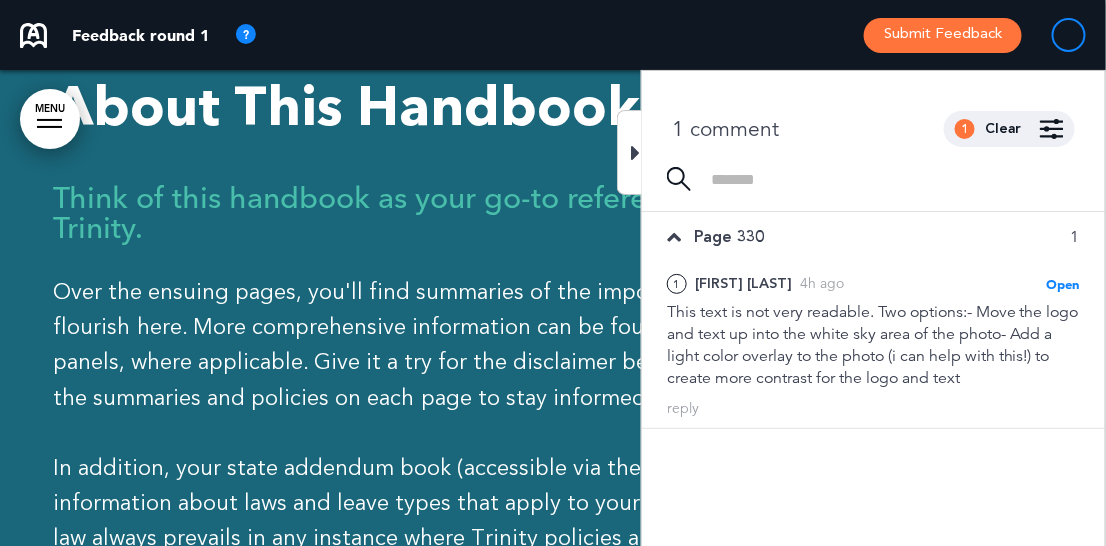 scroll, scrollTop: 3723, scrollLeft: 0, axis: vertical 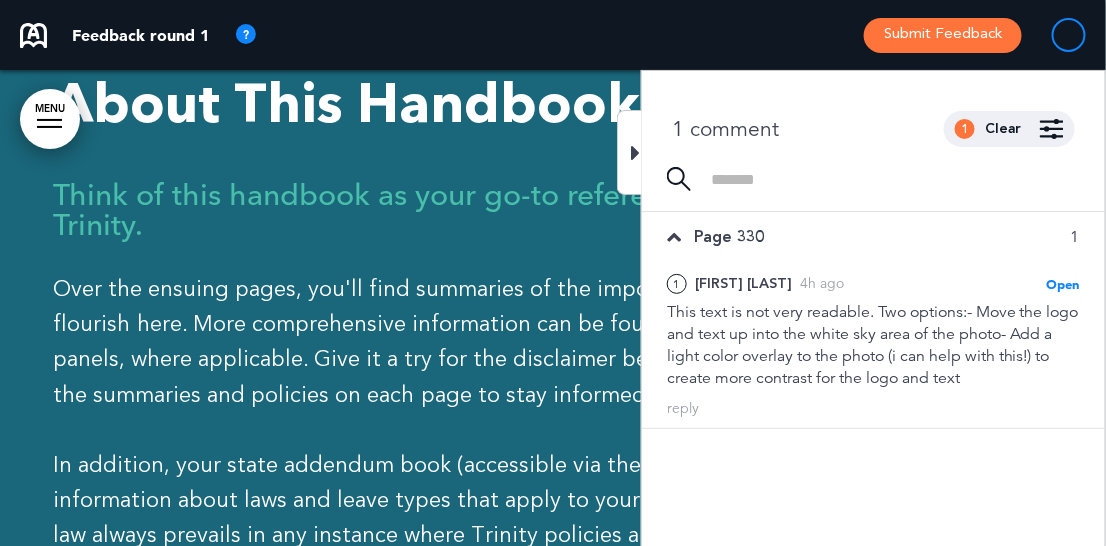 click at bounding box center (629, 152) 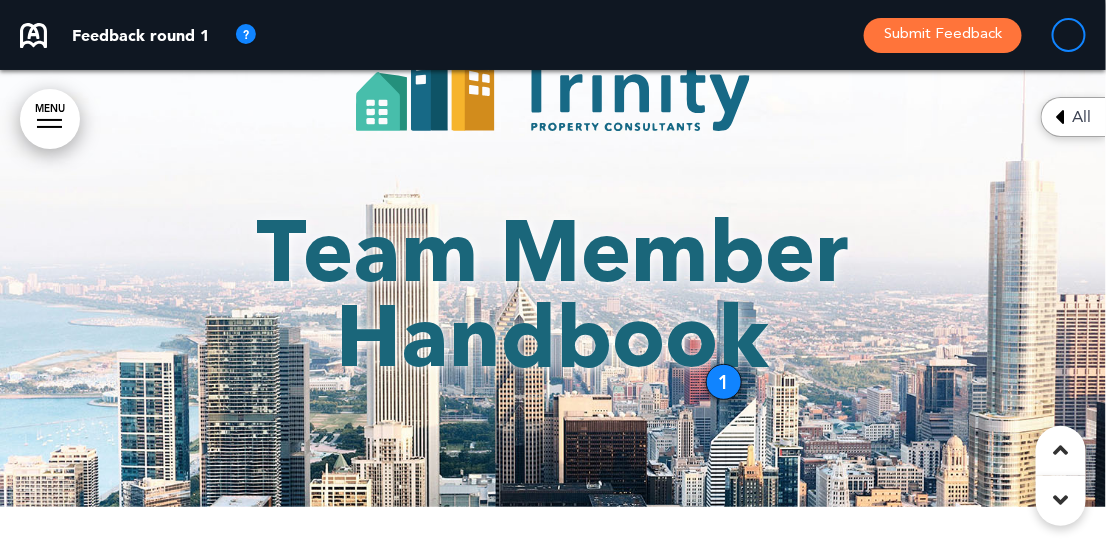 scroll, scrollTop: 116, scrollLeft: 0, axis: vertical 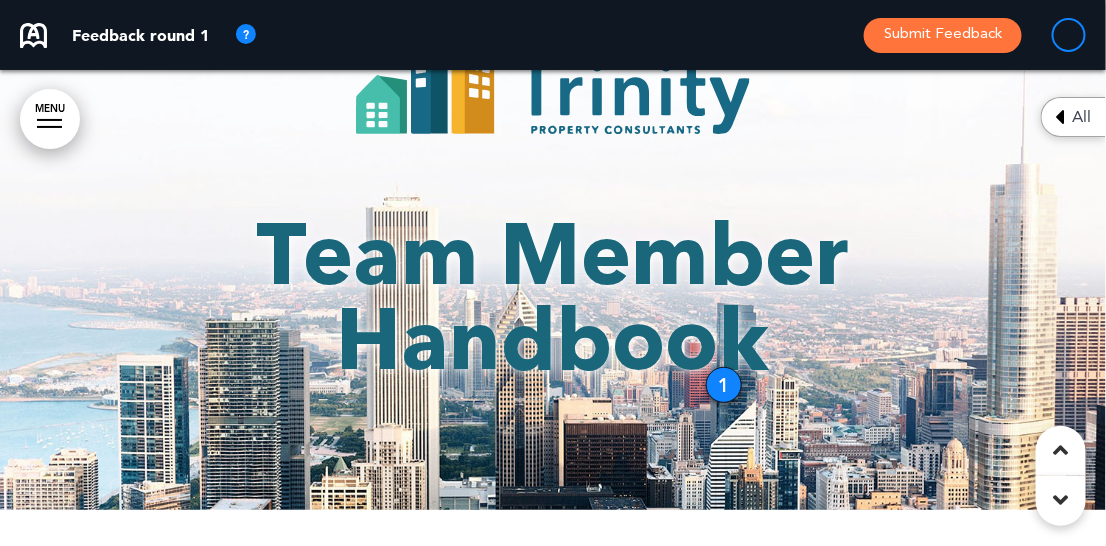 click on "1" at bounding box center (724, 385) 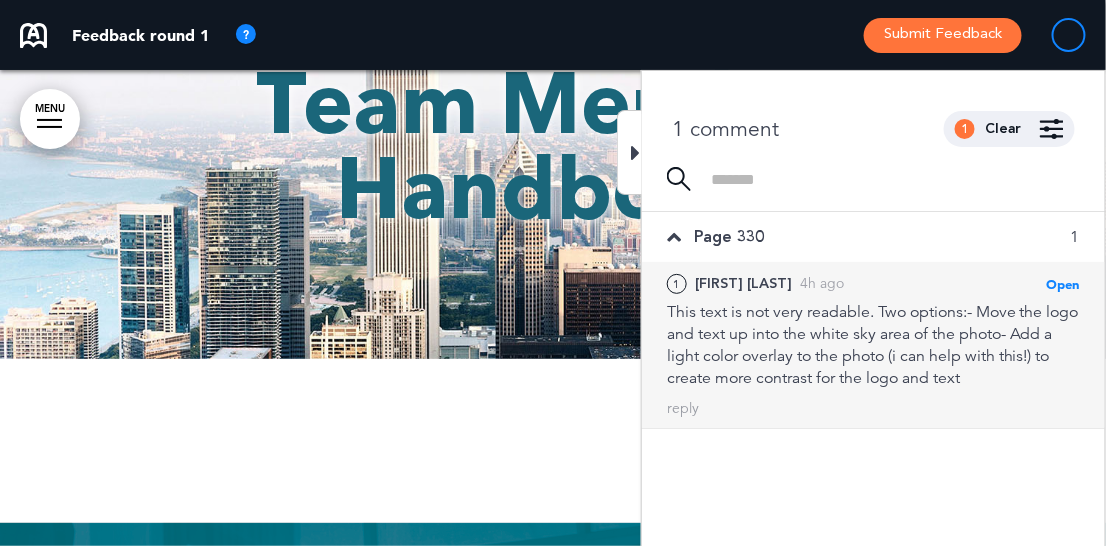 scroll, scrollTop: 266, scrollLeft: 0, axis: vertical 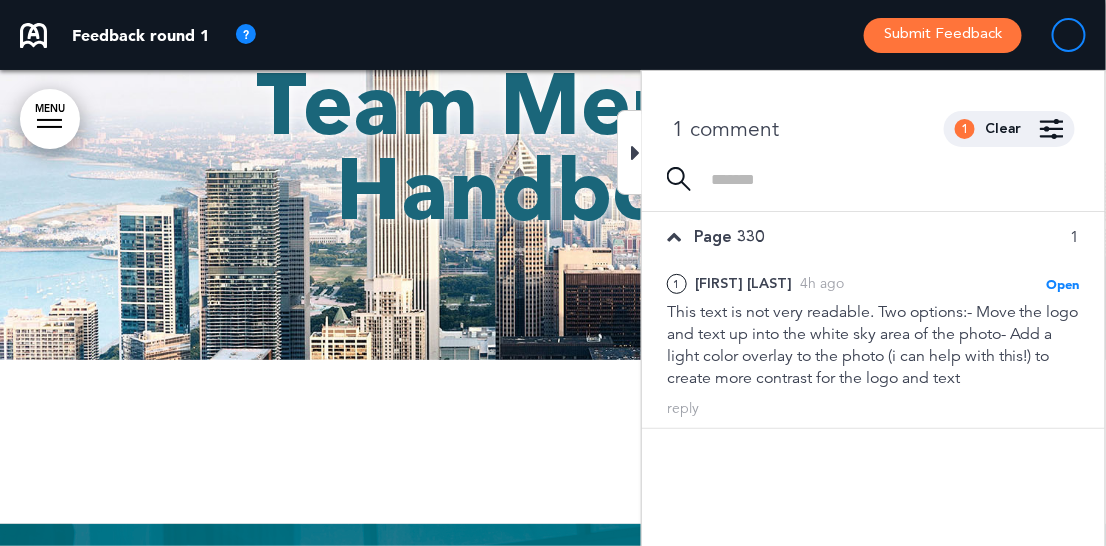 click at bounding box center [635, 153] 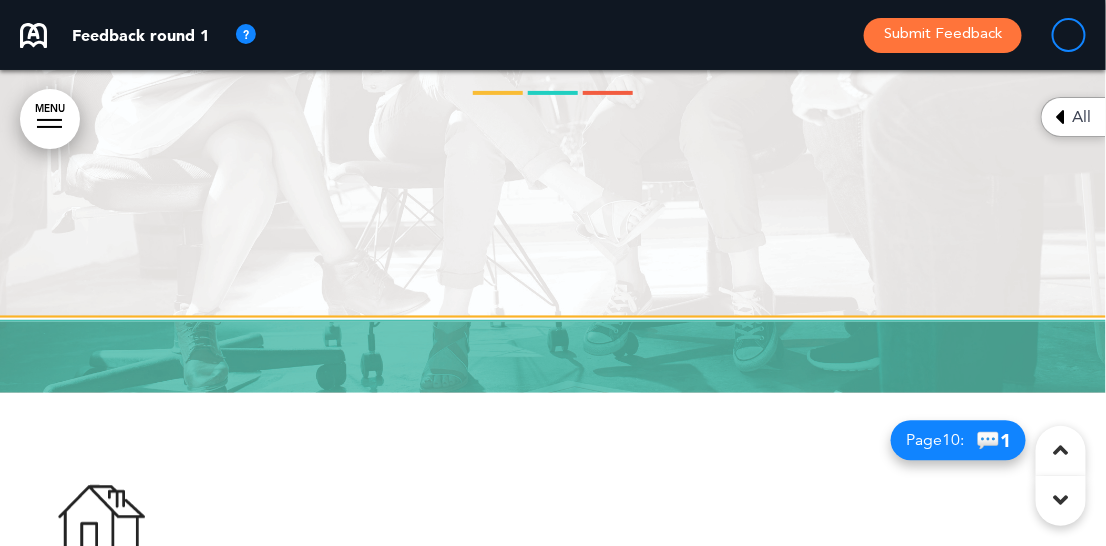 scroll, scrollTop: 1120, scrollLeft: 0, axis: vertical 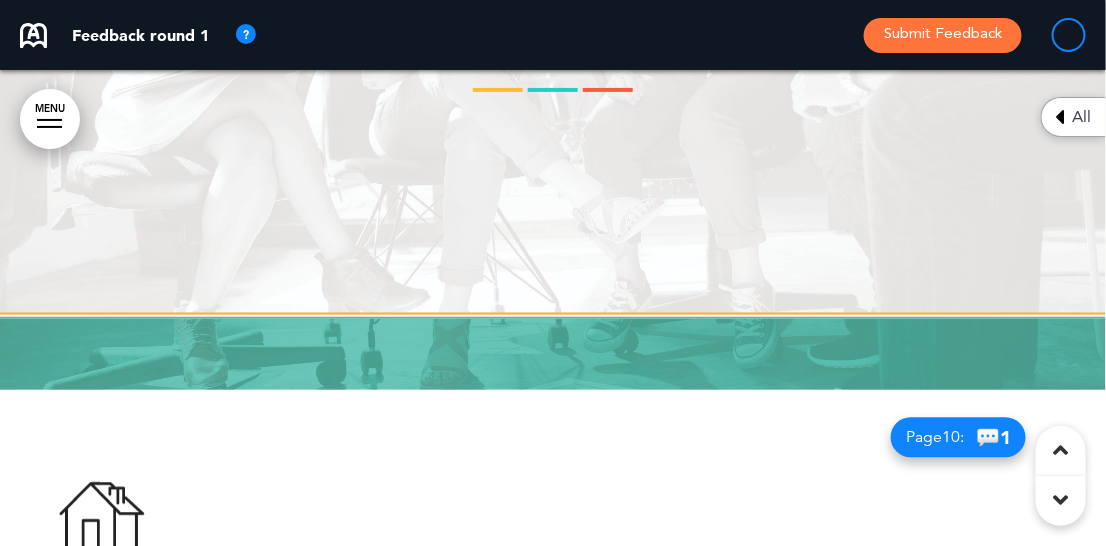 click on "💬 [NUMBER]" at bounding box center (993, 437) 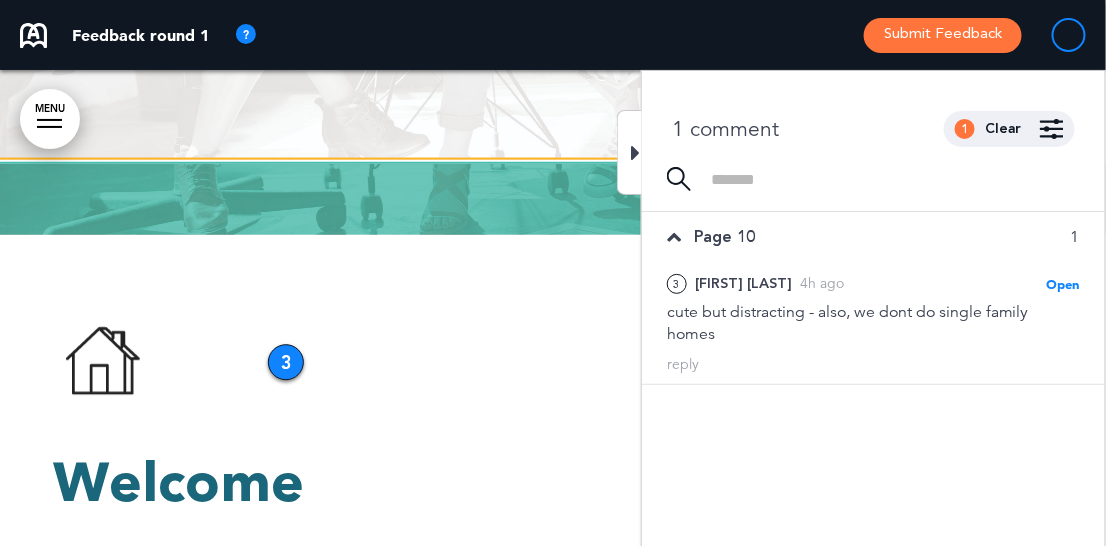 scroll, scrollTop: 1273, scrollLeft: 0, axis: vertical 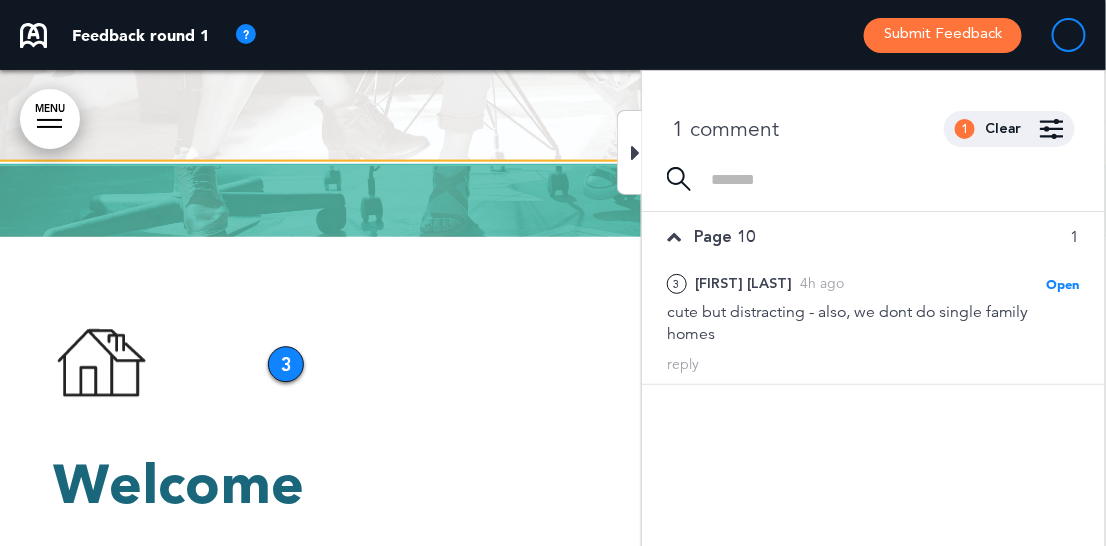 click on "3" at bounding box center [286, 364] 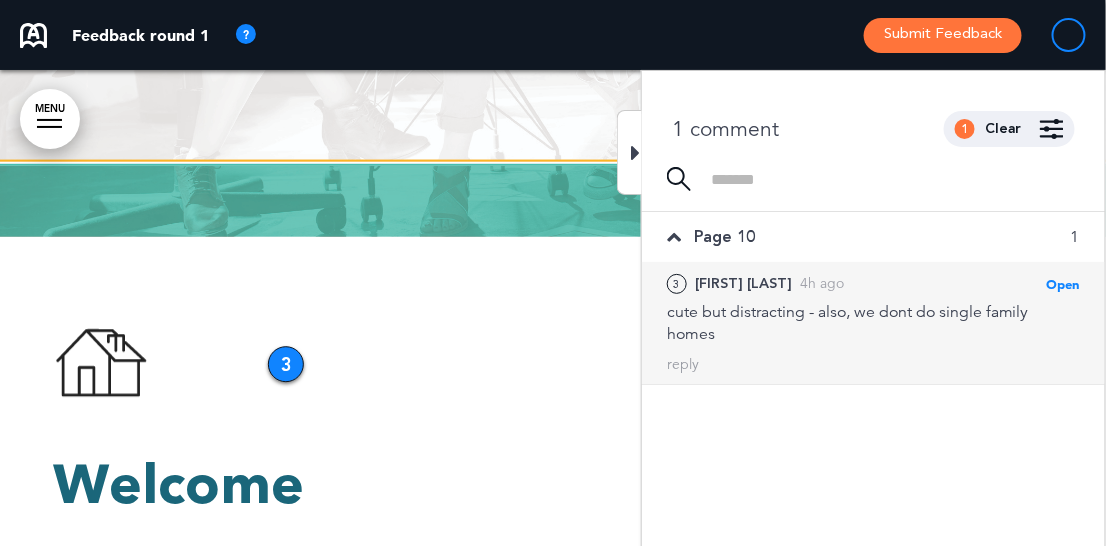 click at bounding box center (635, 153) 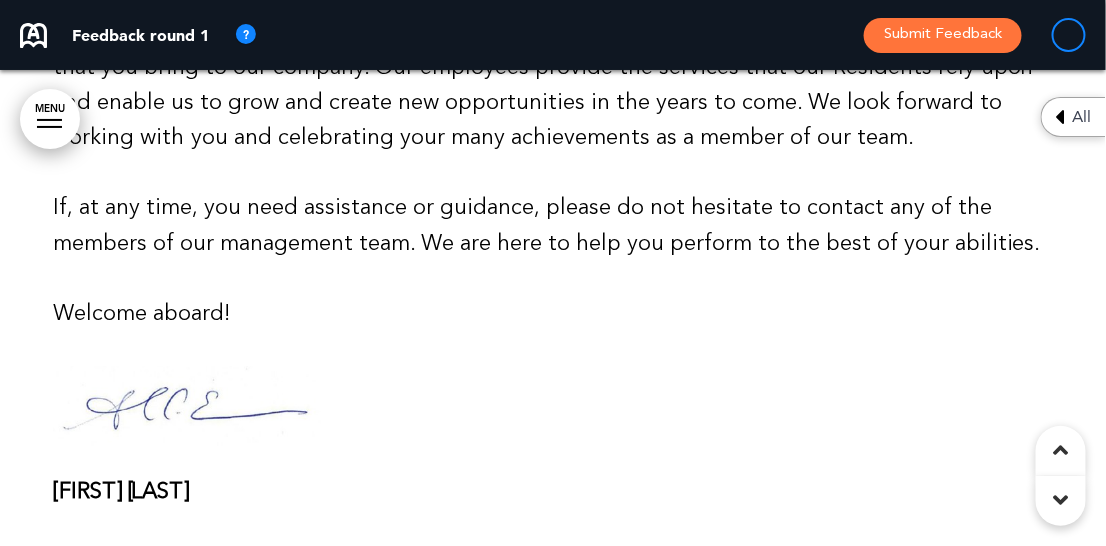 scroll, scrollTop: 2197, scrollLeft: 0, axis: vertical 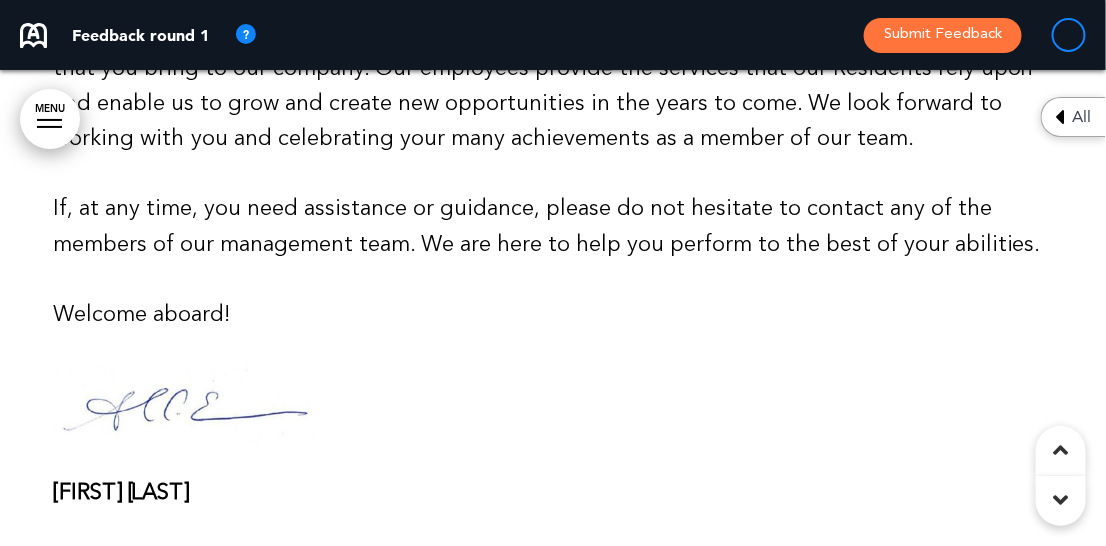 click on "[FIRST] [LAST]" at bounding box center [121, 492] 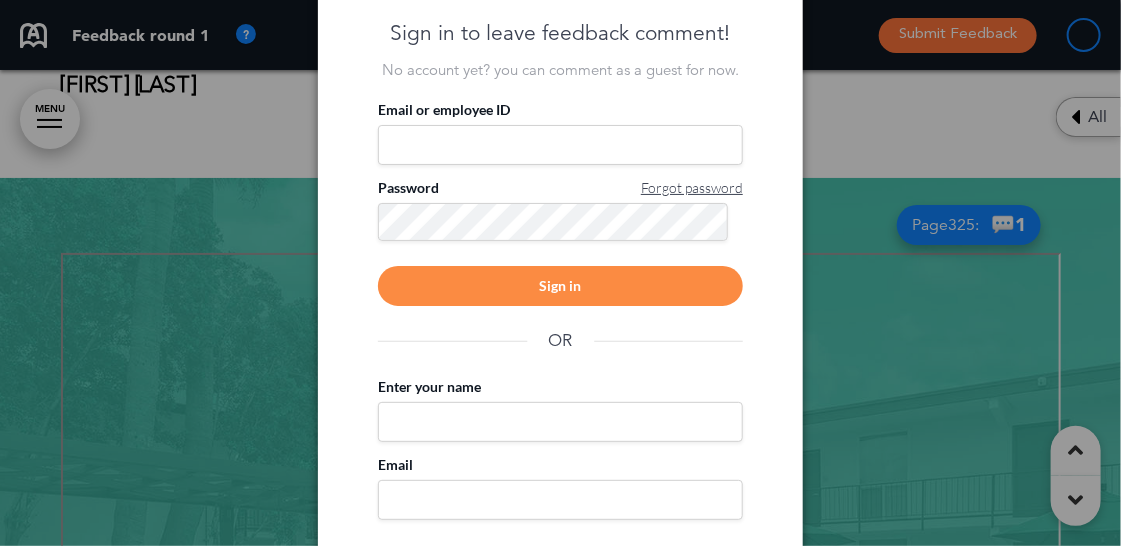 click at bounding box center [560, 273] 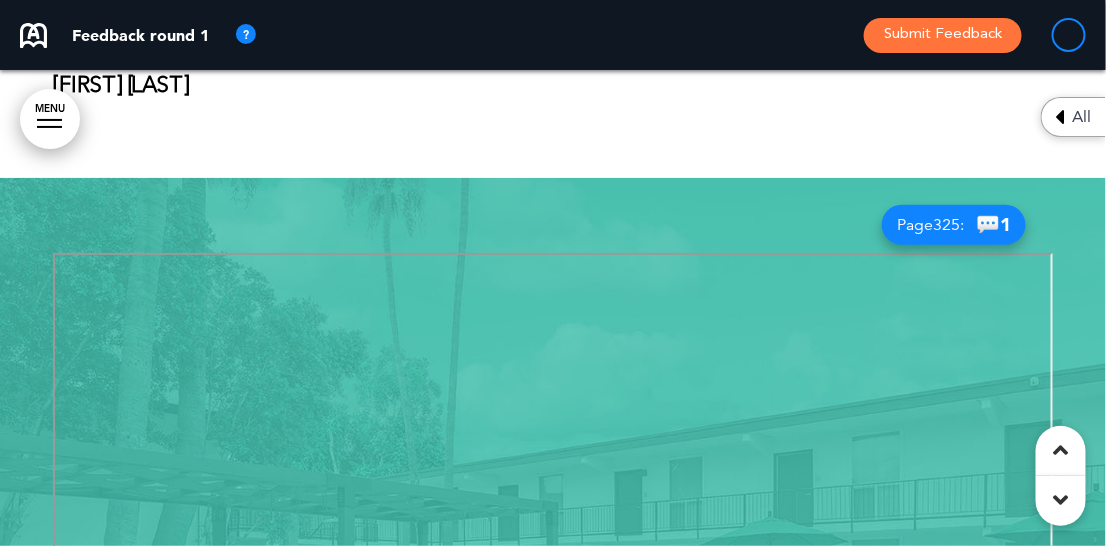 click on "💬 [NUMBER]" at bounding box center [993, 224] 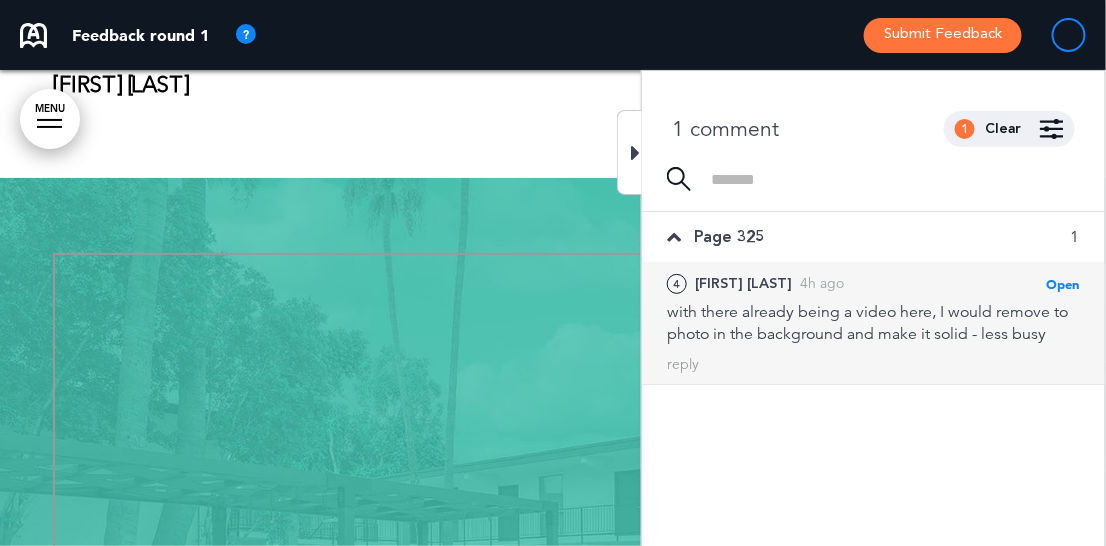 scroll, scrollTop: 2545, scrollLeft: 0, axis: vertical 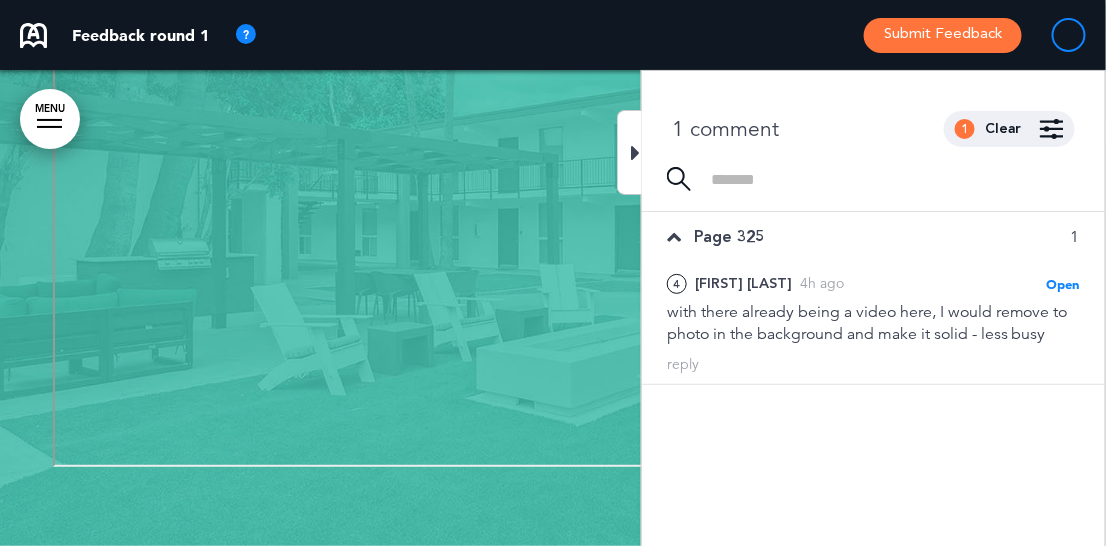 click at bounding box center (635, 153) 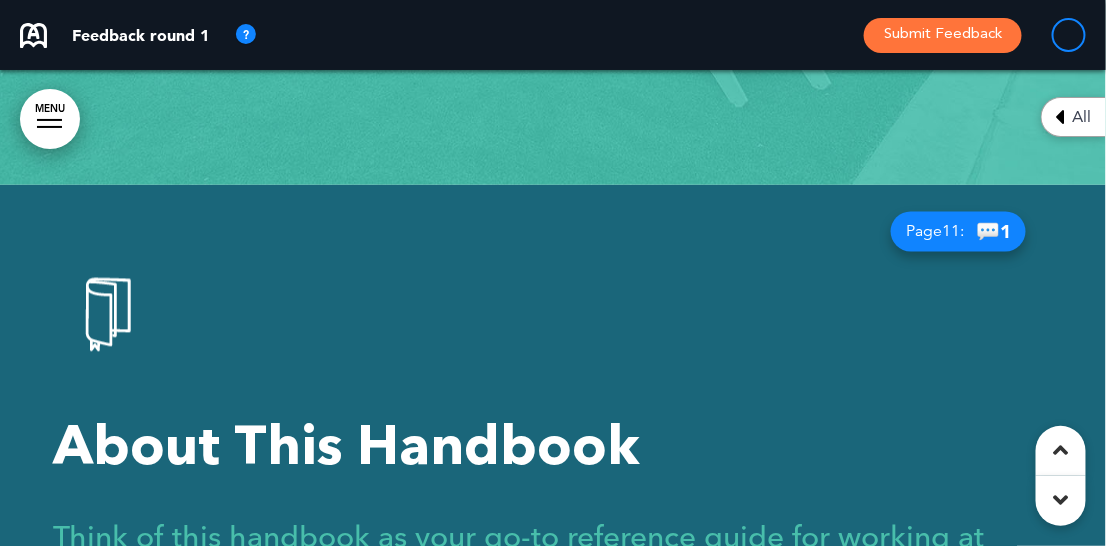 scroll, scrollTop: 2973, scrollLeft: 0, axis: vertical 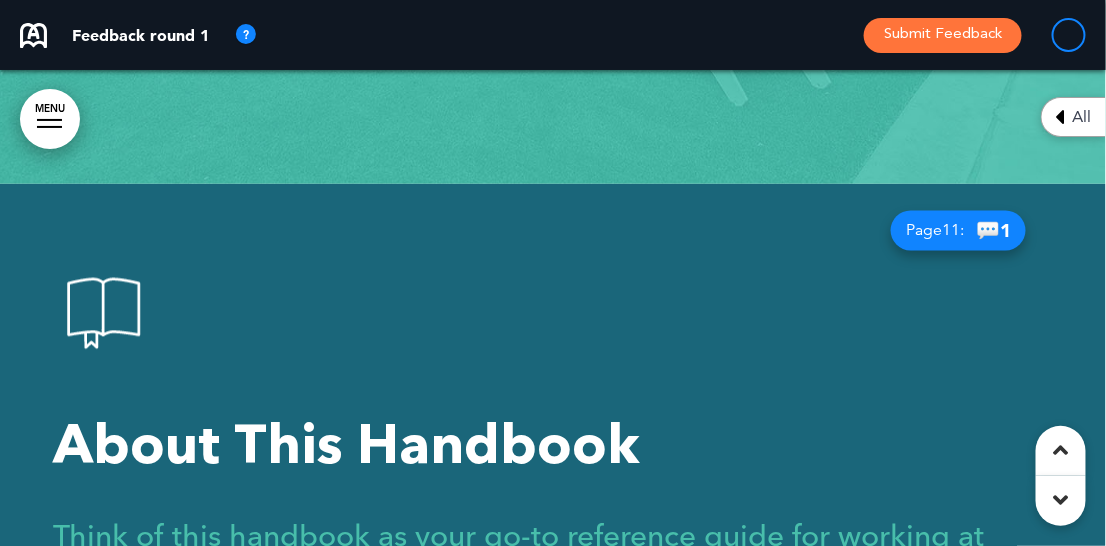 click on "💬 [NUMBER]" at bounding box center [993, 231] 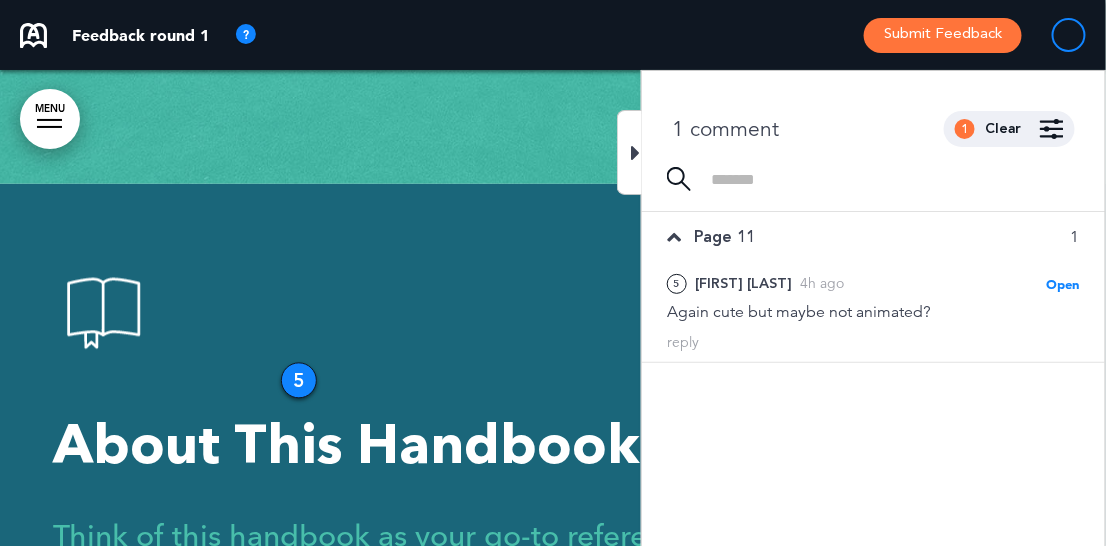 click at bounding box center (635, 153) 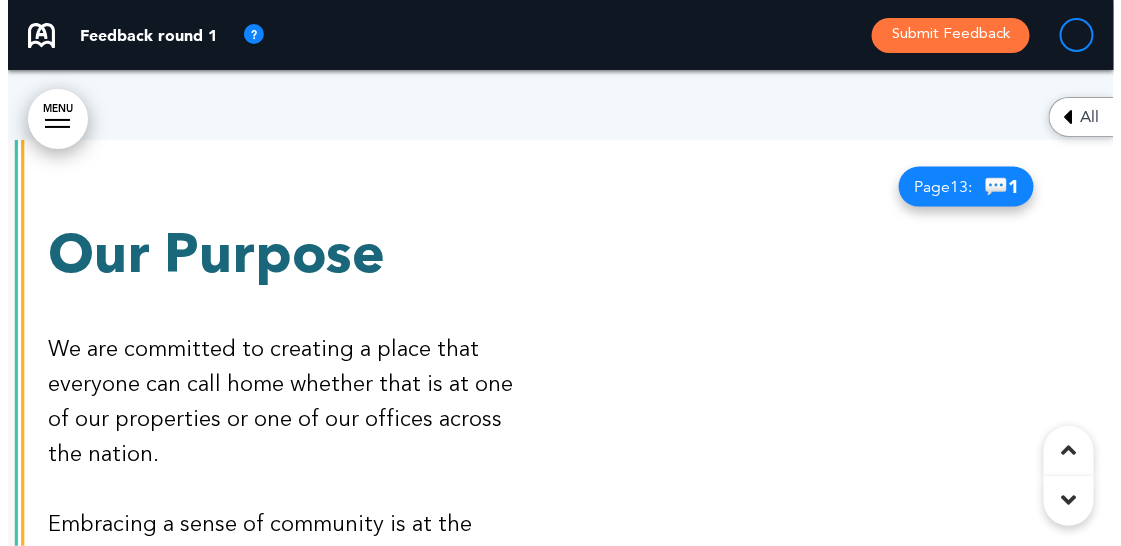 scroll, scrollTop: 4654, scrollLeft: 0, axis: vertical 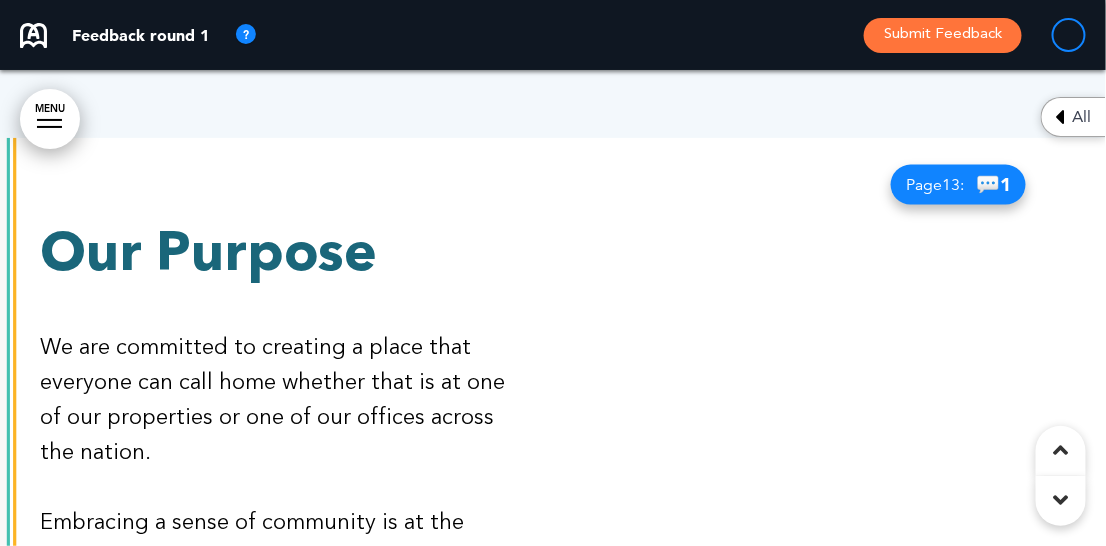 click at bounding box center [829, 376] 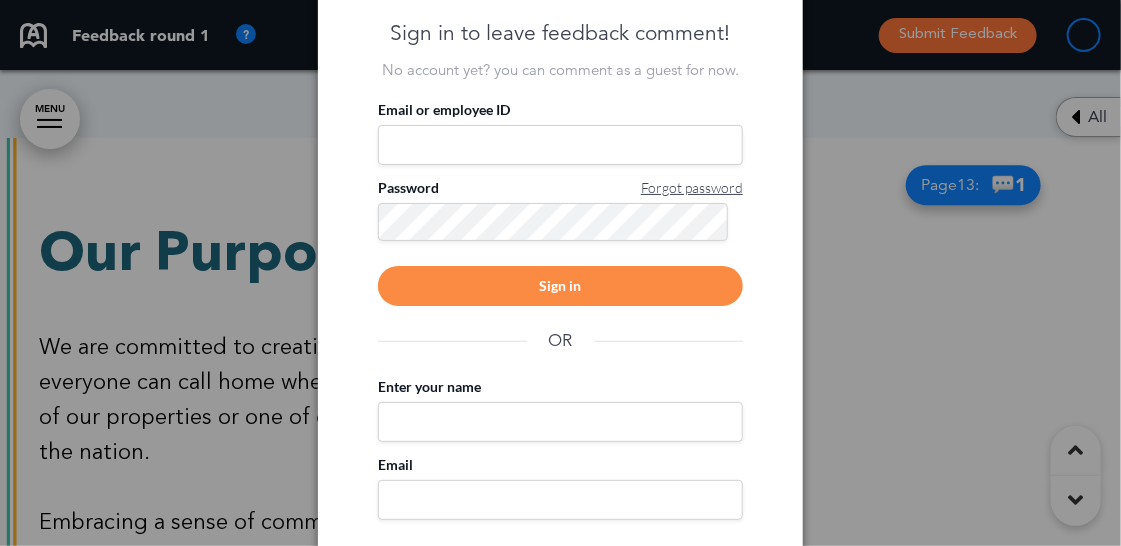 click on "Enter your name" at bounding box center (560, 422) 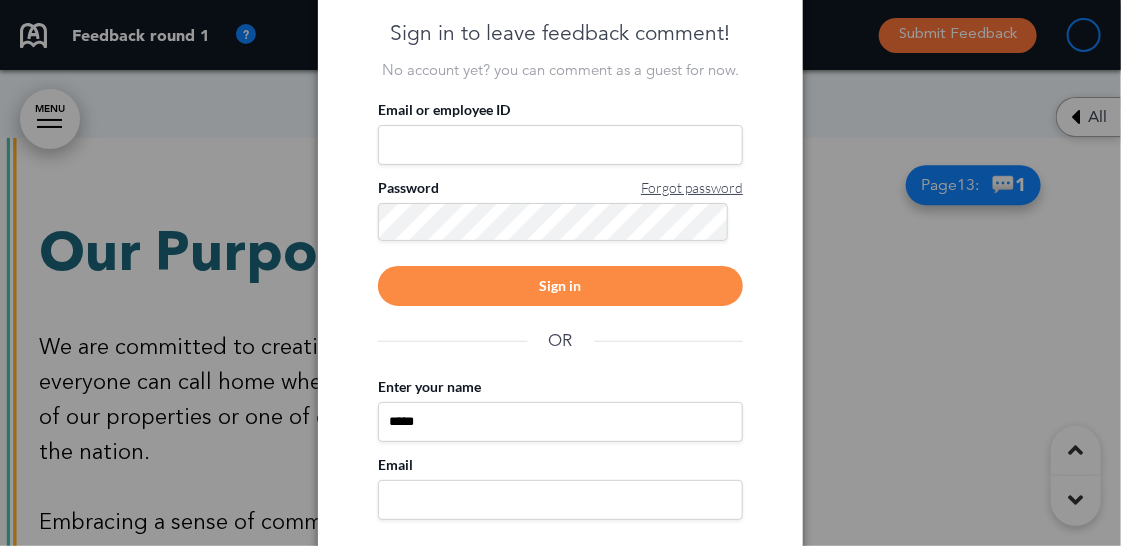 type on "*****" 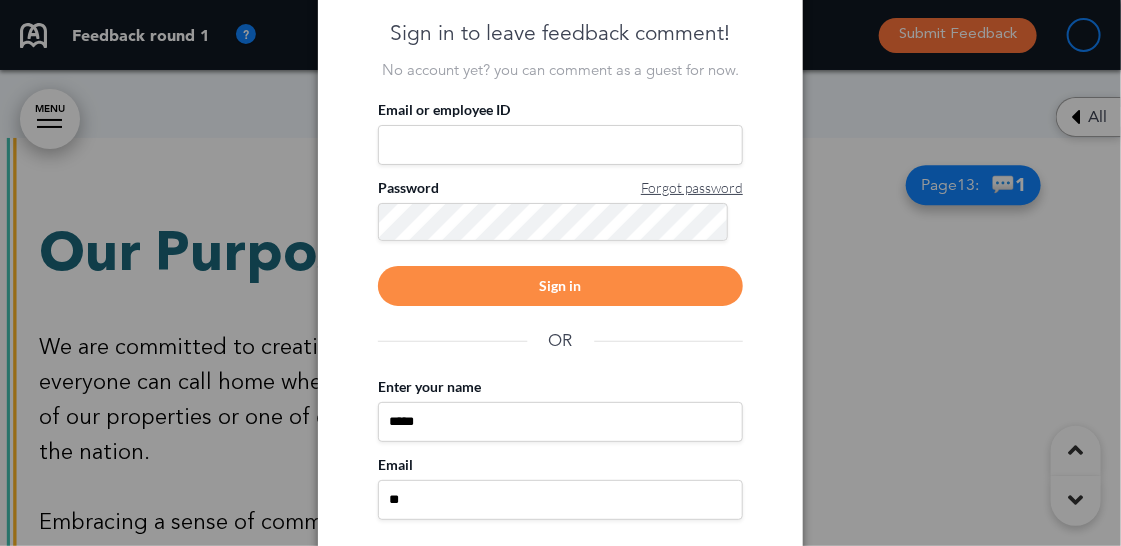 type on "**********" 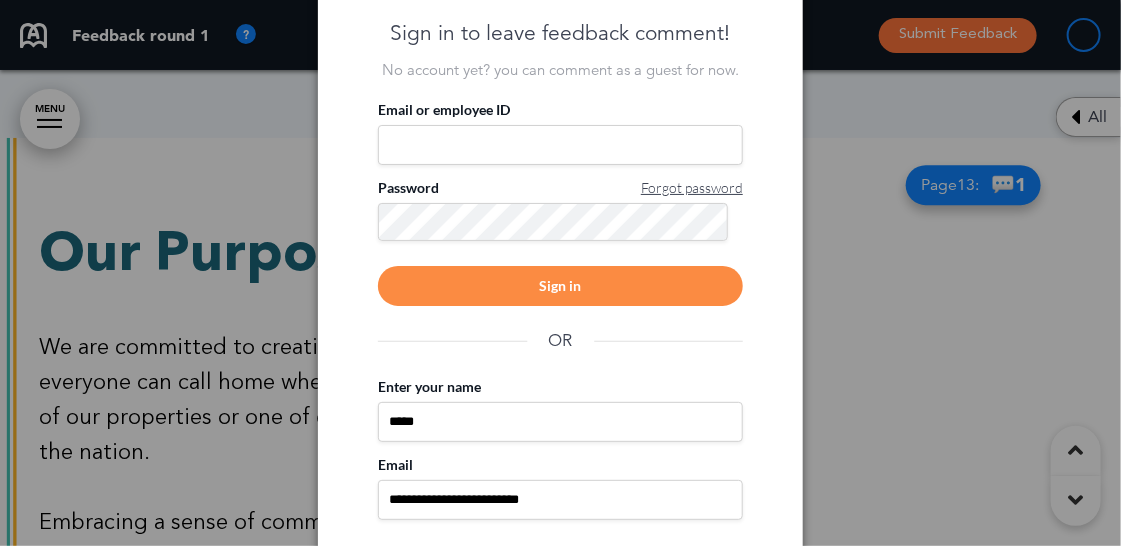click on "**********" at bounding box center (560, 273) 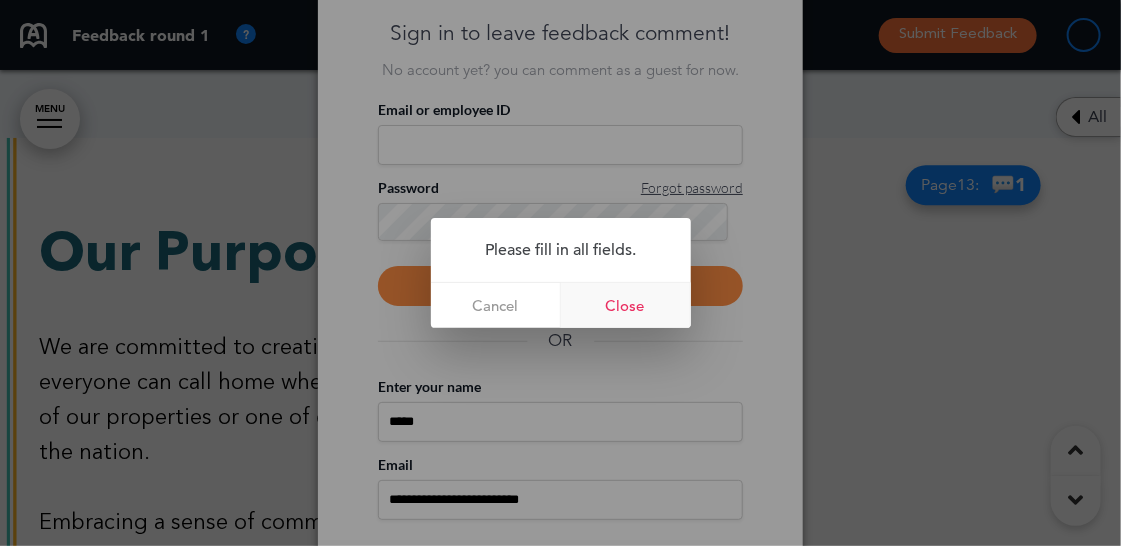 click on "Close" at bounding box center [626, 305] 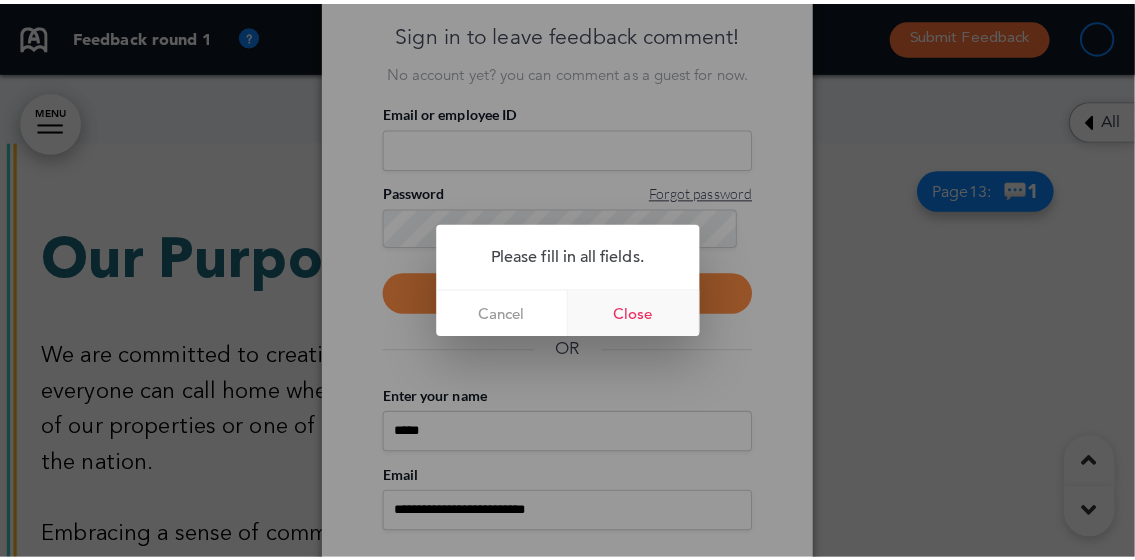 scroll, scrollTop: 0, scrollLeft: 0, axis: both 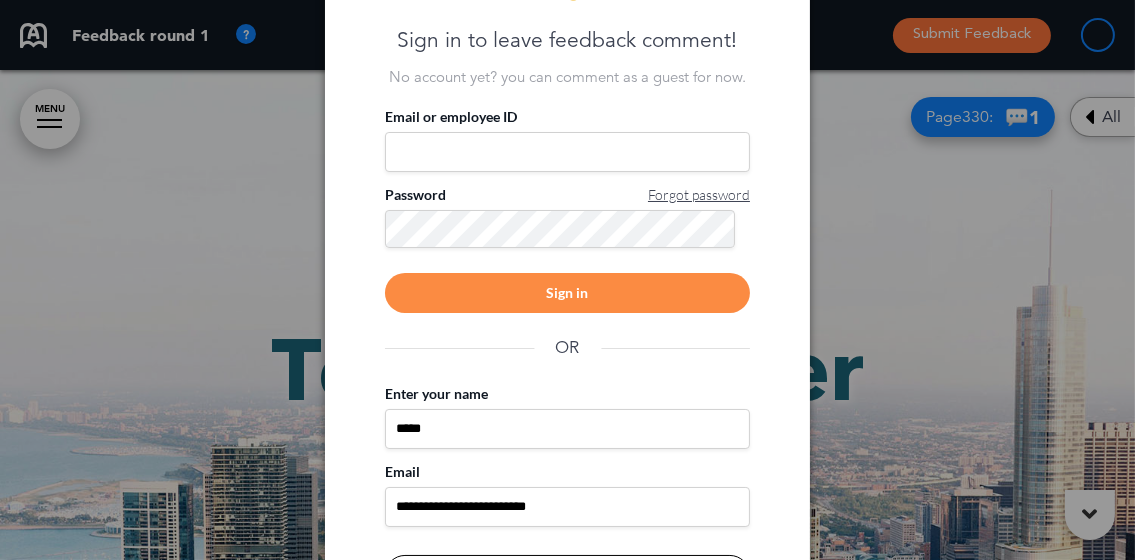 click on "Continue and comment as a guest" at bounding box center [567, 575] 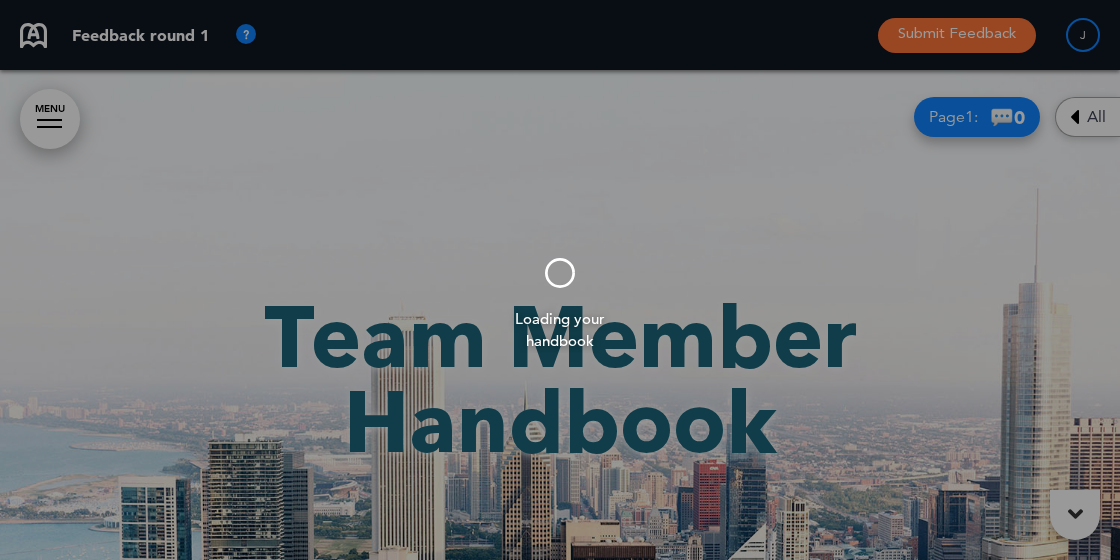 scroll, scrollTop: 0, scrollLeft: 0, axis: both 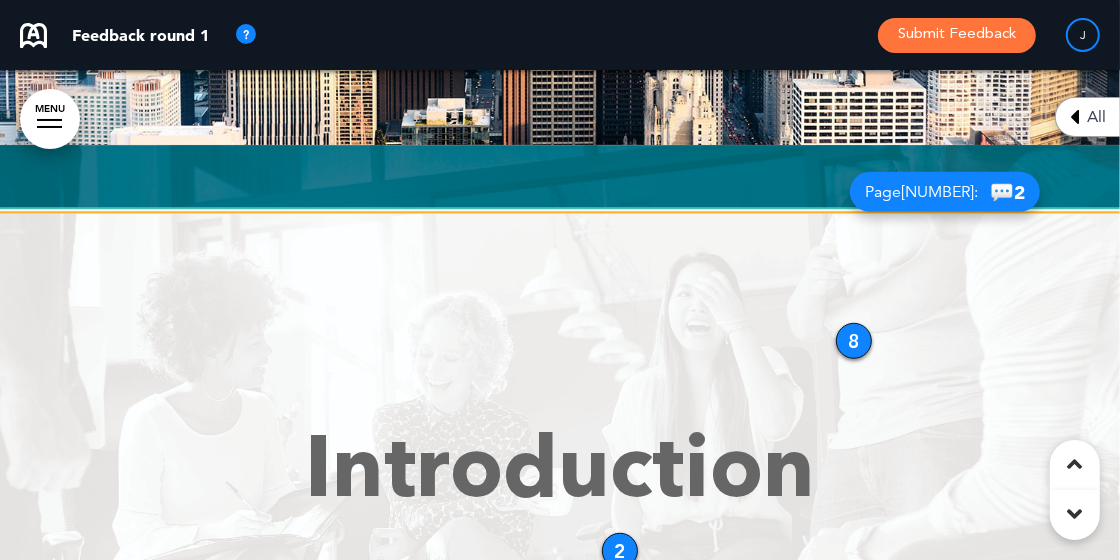 click on "8" at bounding box center (854, 341) 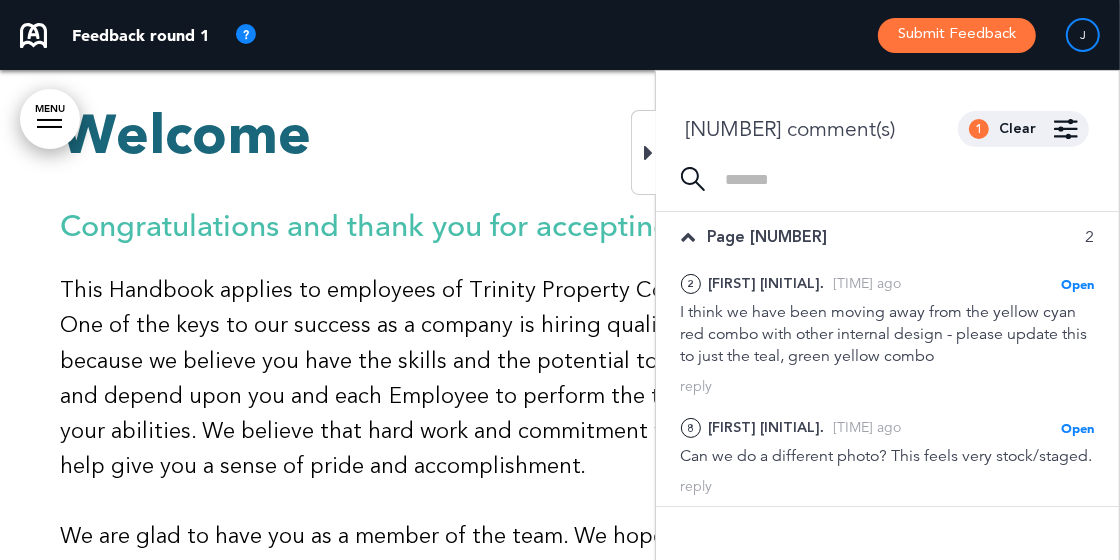 scroll, scrollTop: 1624, scrollLeft: 0, axis: vertical 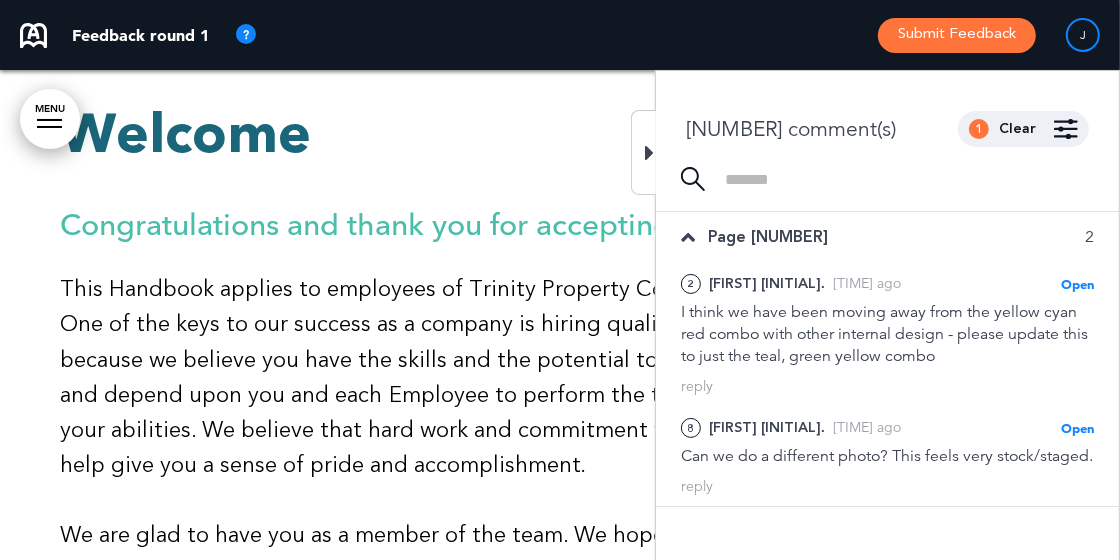 click at bounding box center [649, 153] 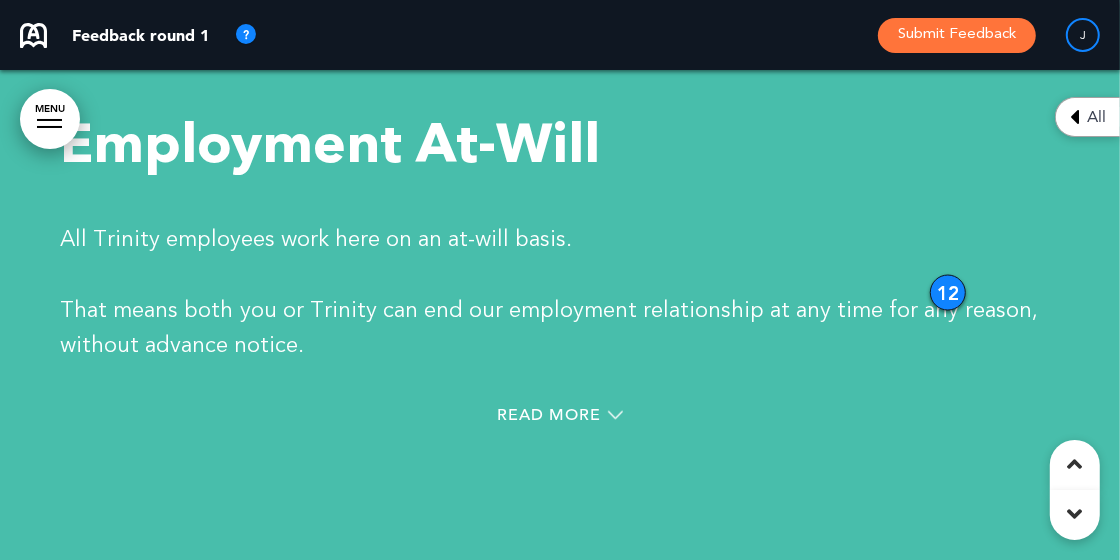 scroll, scrollTop: 11400, scrollLeft: 0, axis: vertical 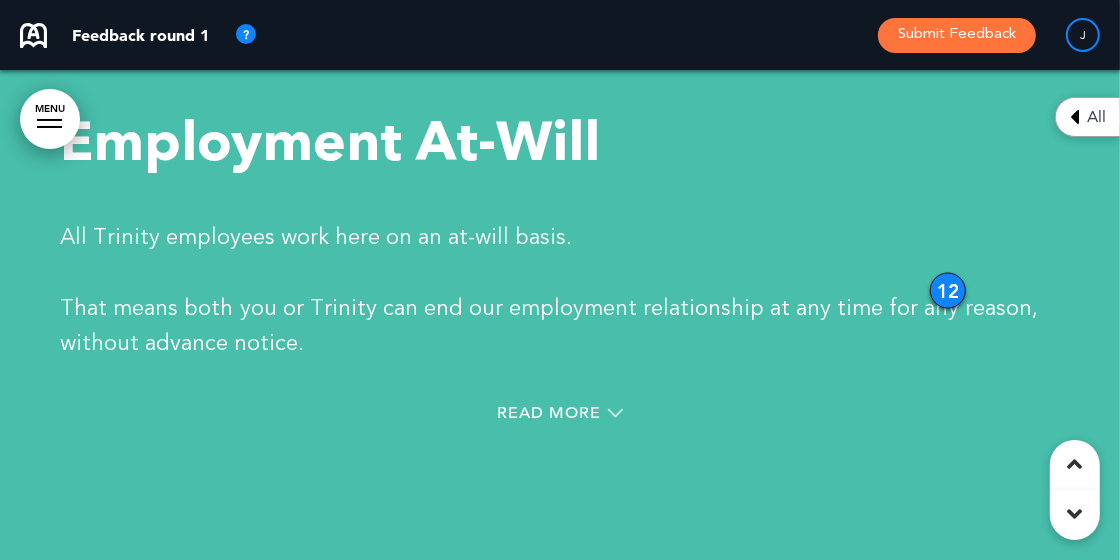 click on "Read More" at bounding box center [560, 416] 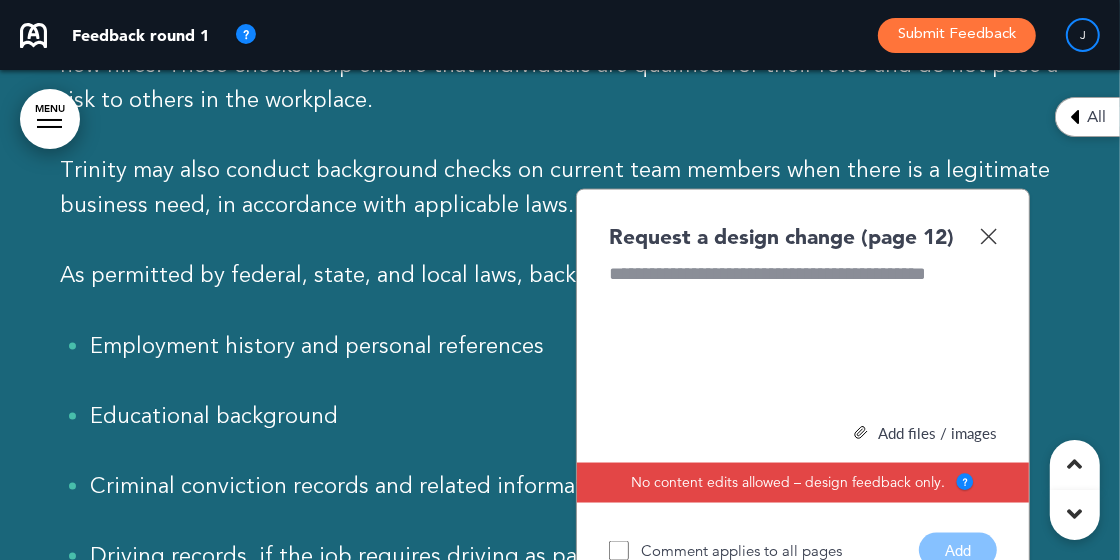 scroll, scrollTop: 11198, scrollLeft: 0, axis: vertical 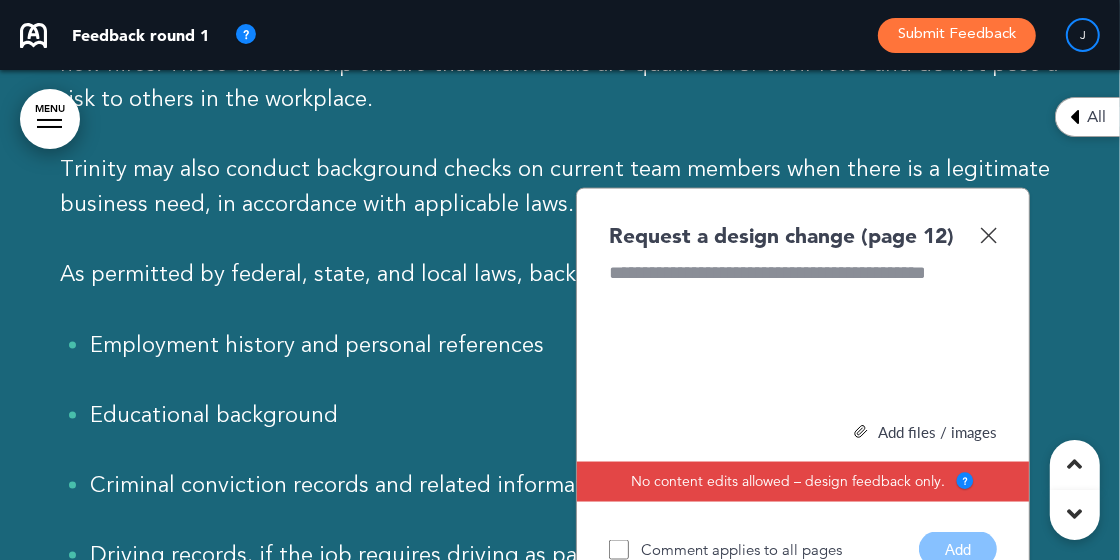 click at bounding box center [988, 235] 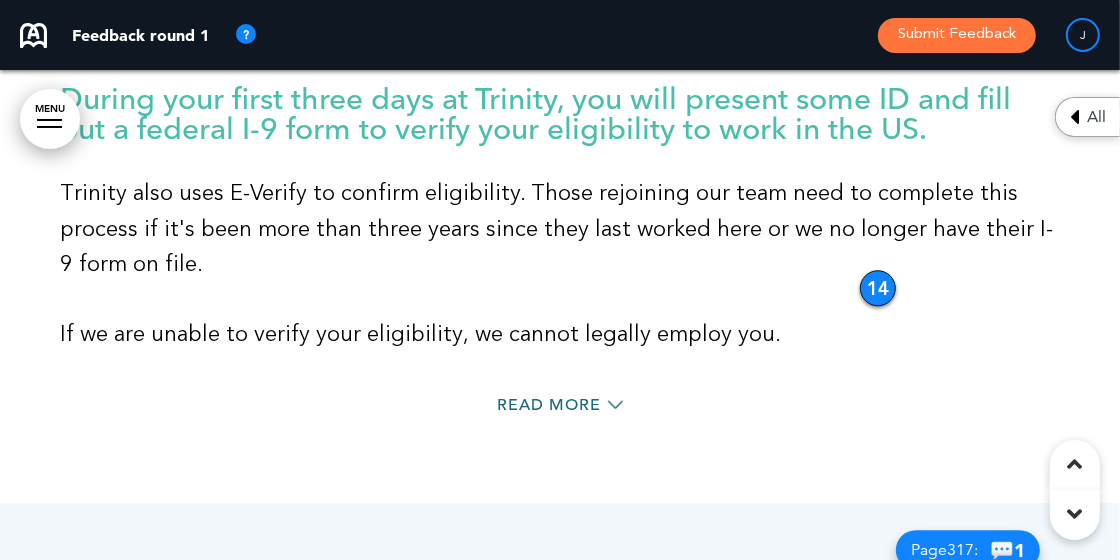 scroll, scrollTop: 12722, scrollLeft: 0, axis: vertical 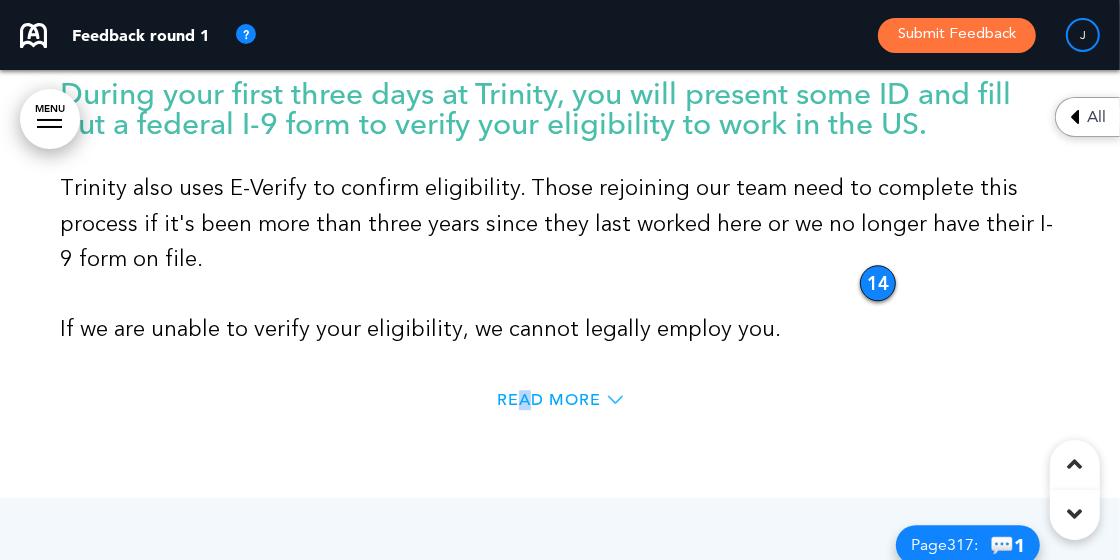 drag, startPoint x: 554, startPoint y: 313, endPoint x: 526, endPoint y: 327, distance: 31.304953 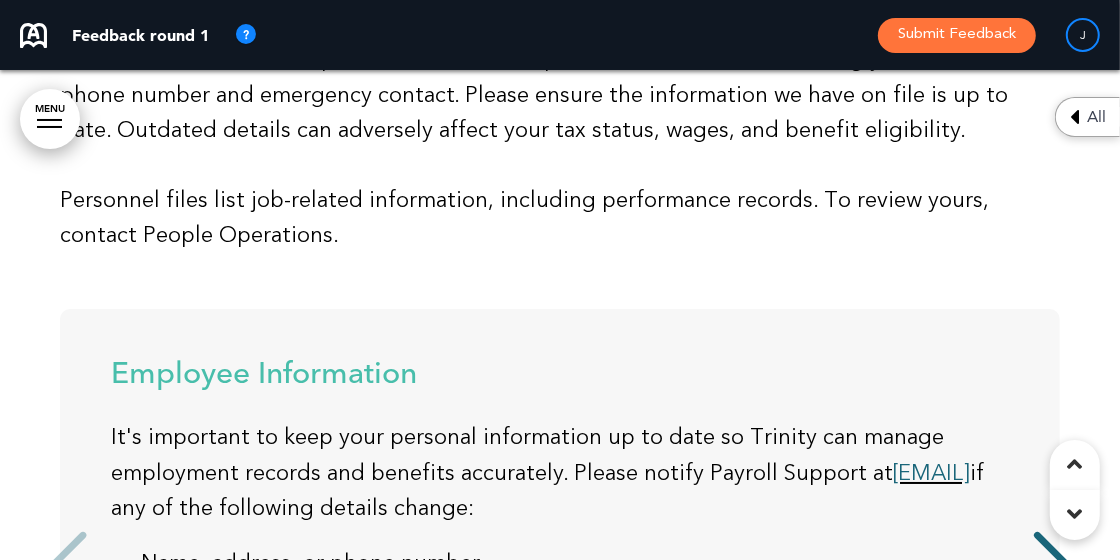 scroll, scrollTop: 17289, scrollLeft: 0, axis: vertical 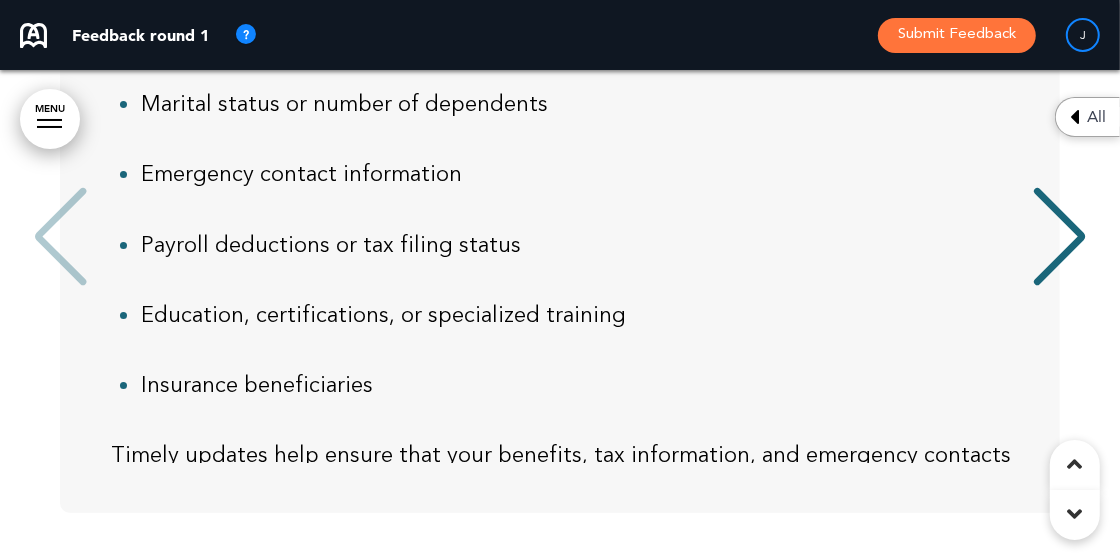 click at bounding box center (1059, 237) 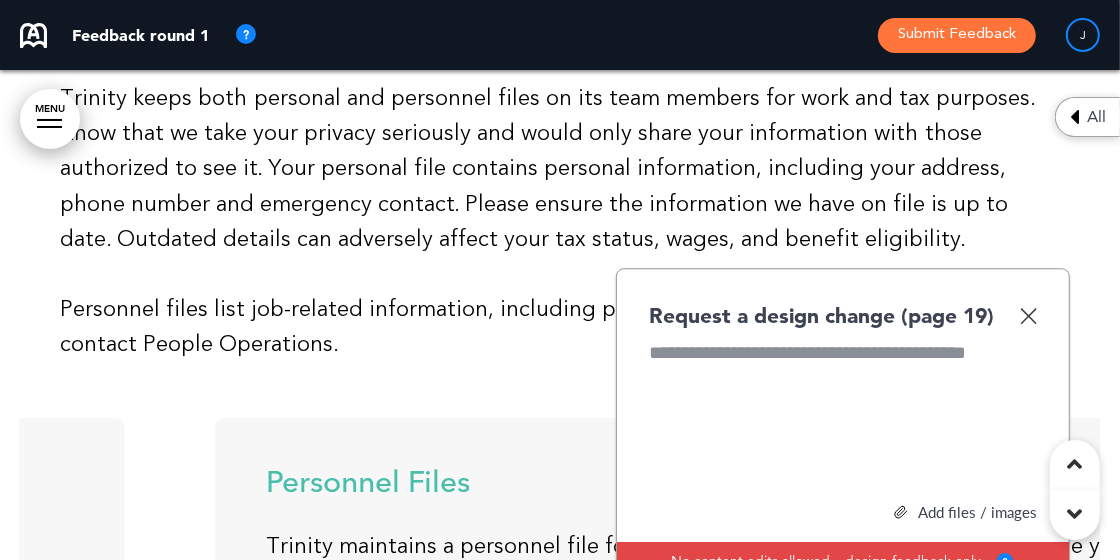scroll, scrollTop: 0, scrollLeft: 1089, axis: horizontal 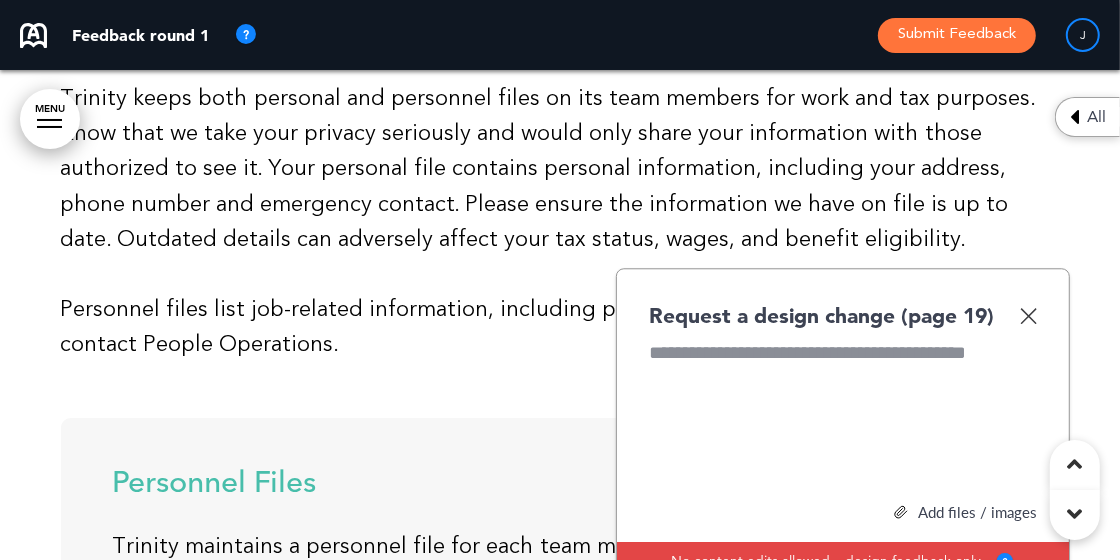 click at bounding box center [1028, 315] 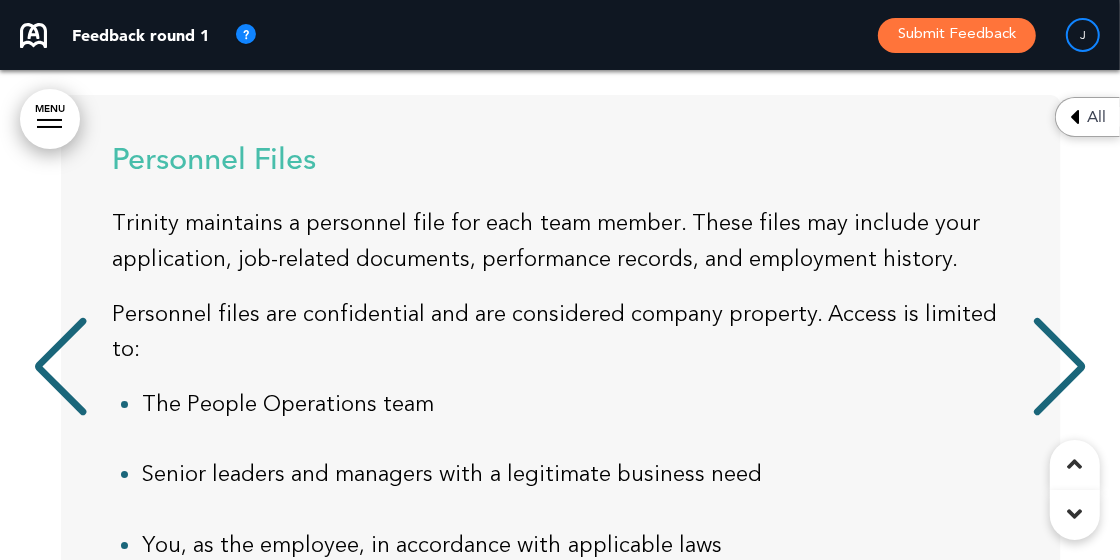 scroll, scrollTop: 17508, scrollLeft: 0, axis: vertical 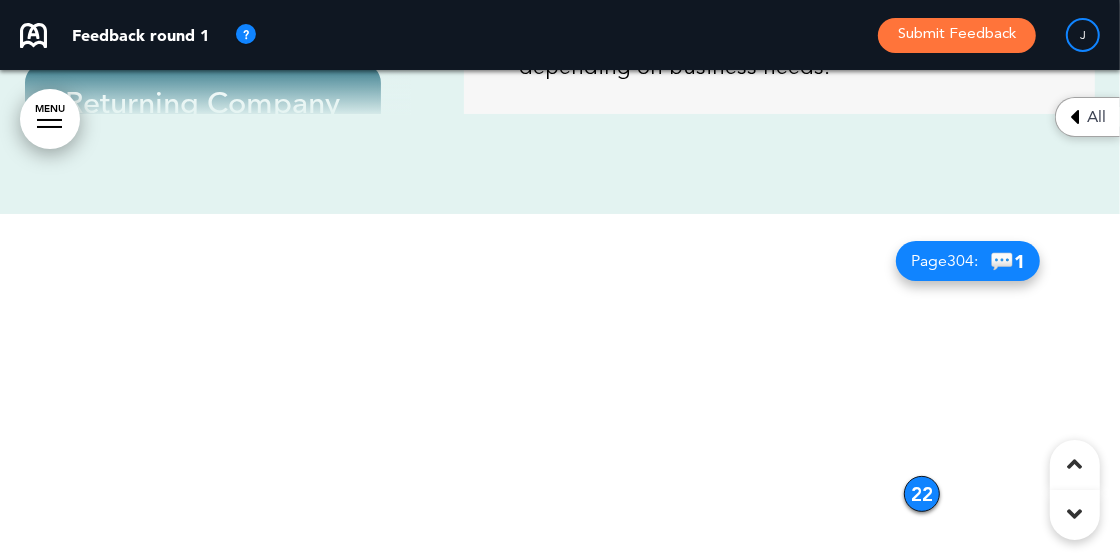 click on "22" at bounding box center [922, 494] 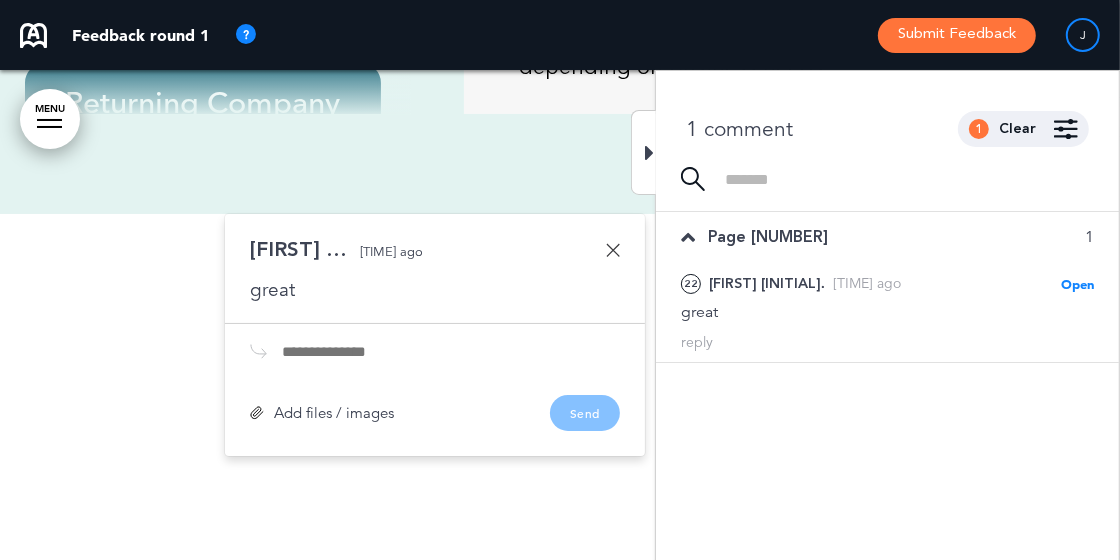 click at bounding box center [613, 250] 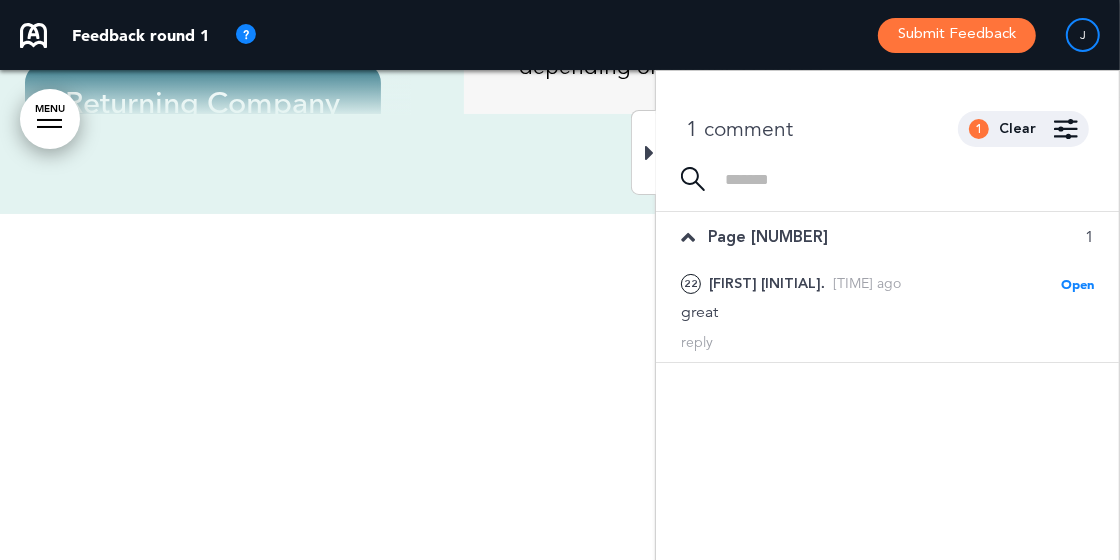 click at bounding box center [649, 153] 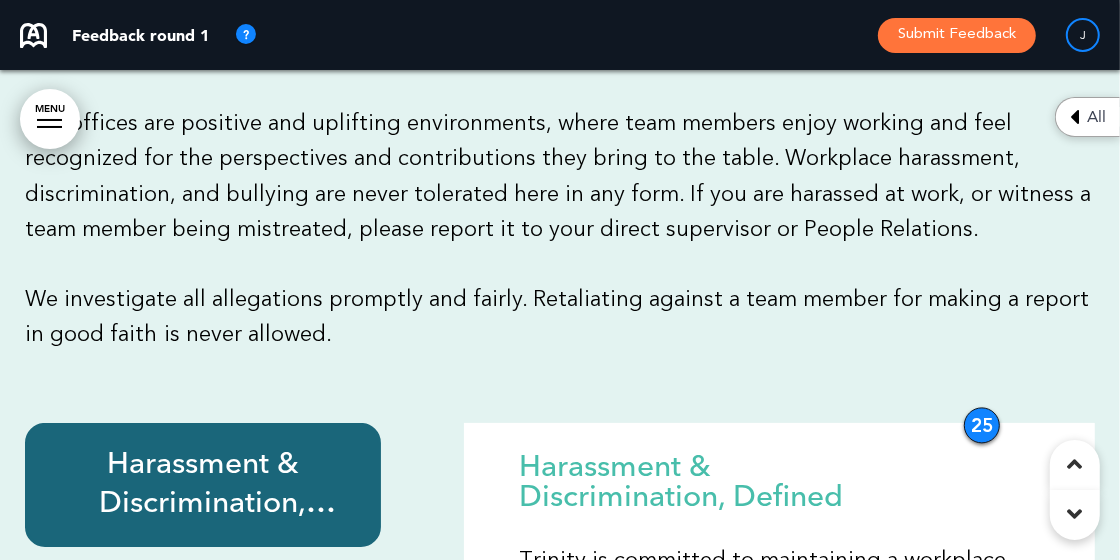 scroll, scrollTop: 21323, scrollLeft: 0, axis: vertical 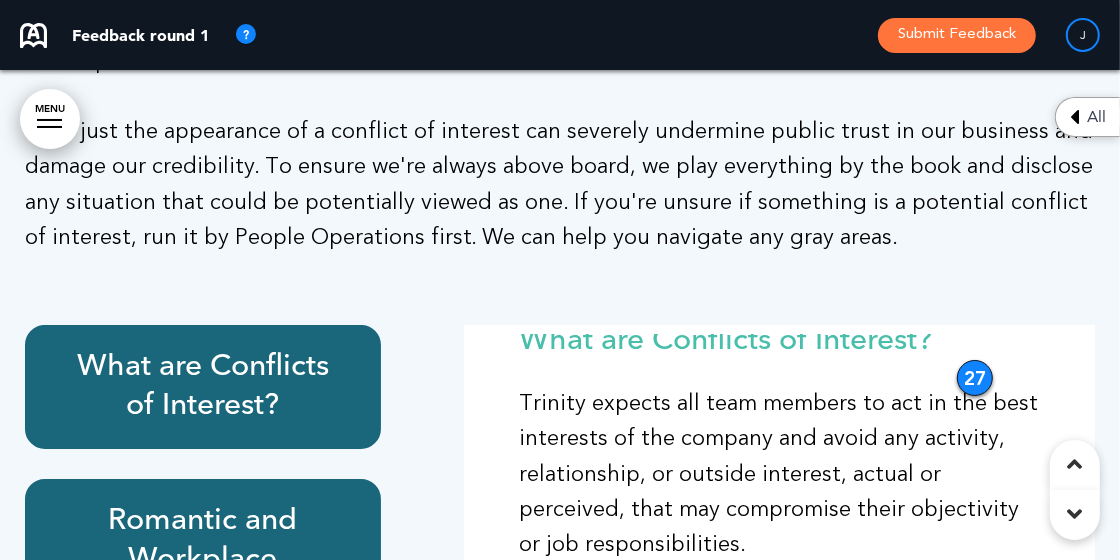 click on "What are Conflicts of Interest? Trinity expects all team members to act in the best interests of the company and avoid any activity, relationship, or outside interest, actual or perceived, that may compromise their objectivity or job responsibilities. A conflict of interest may arise when personal, financial, or outside interests interfere with your ability to perform your job or make decisions in Trinity's best interest. Examples of potential or prohibited conflicts include: Holding a financial interest in a vendor, customer, or competitor Working as a consultant, director, or employee for a company that does business with or competes with Trinity Using confidential company information for personal gain Giving or accepting gifts, favors, or discounts that are not generally available to all team members Participating in decisions involving family members or close friends (e.g., hiring, purchasing, contract approvals)" at bounding box center (779, 1217) 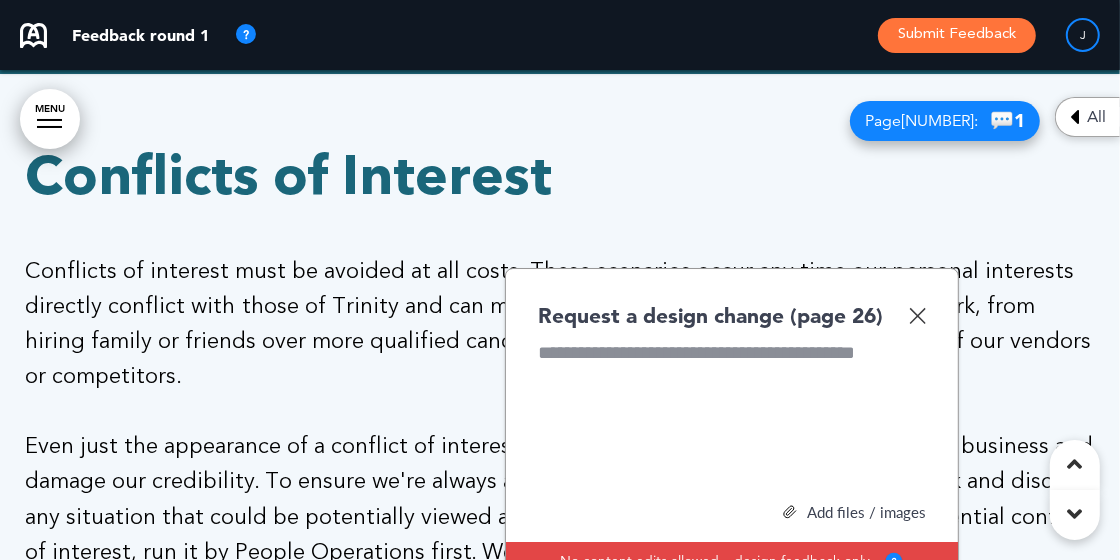 click at bounding box center (917, 315) 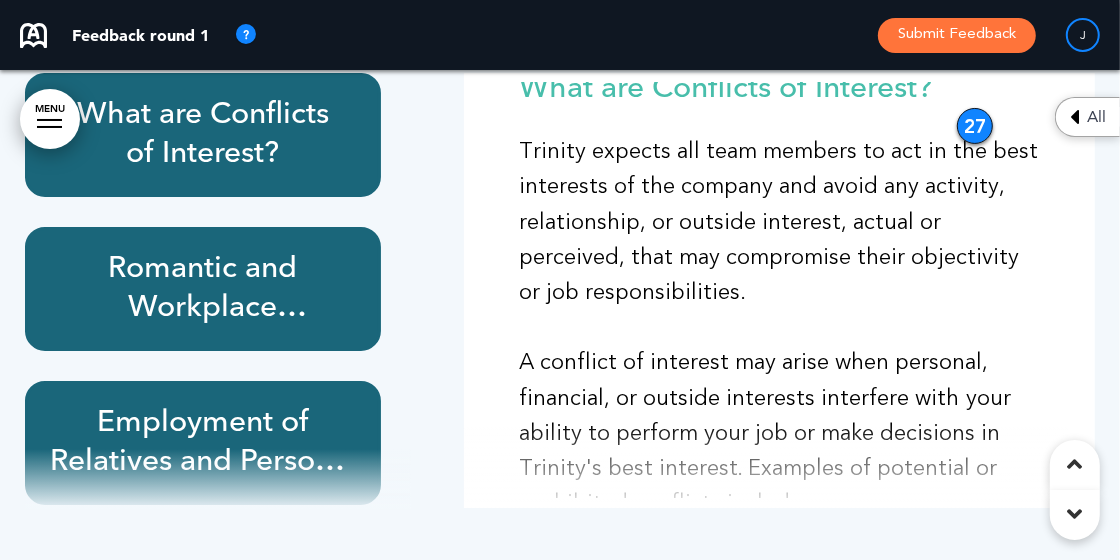scroll, scrollTop: 23701, scrollLeft: 0, axis: vertical 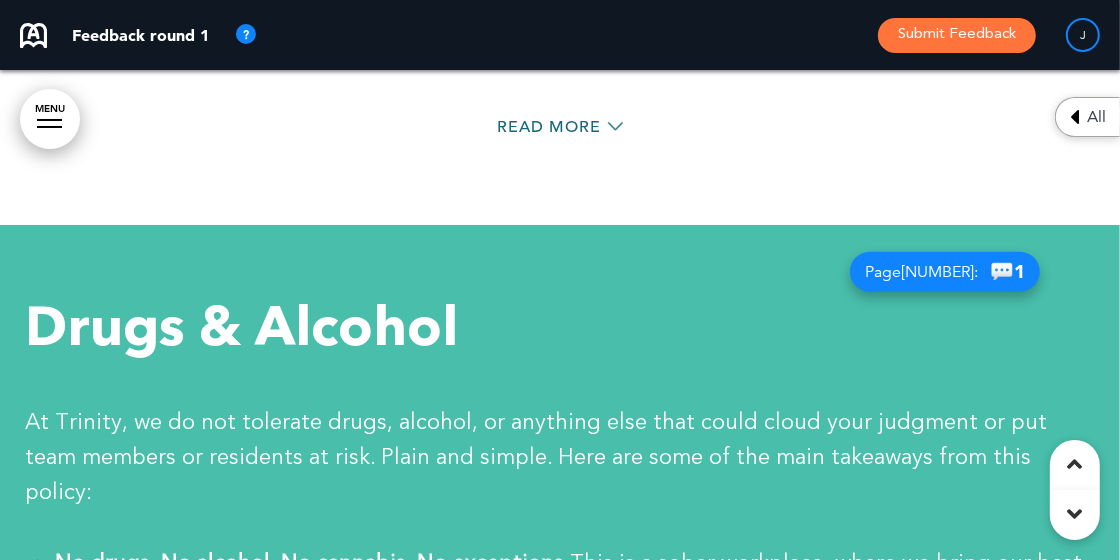 click on "Page [NUMBER] :" at bounding box center (921, 272) 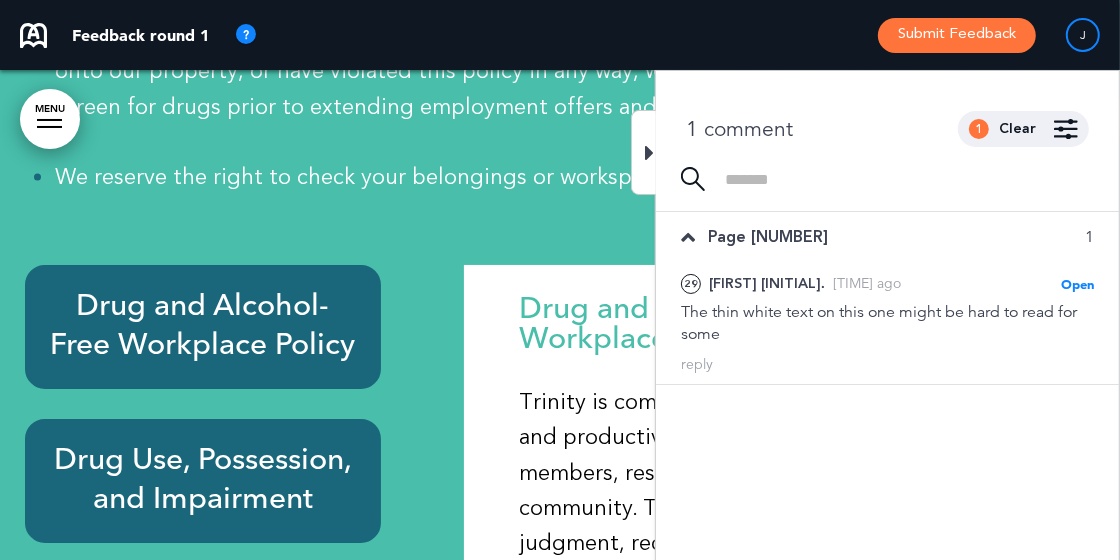 scroll, scrollTop: 25465, scrollLeft: 0, axis: vertical 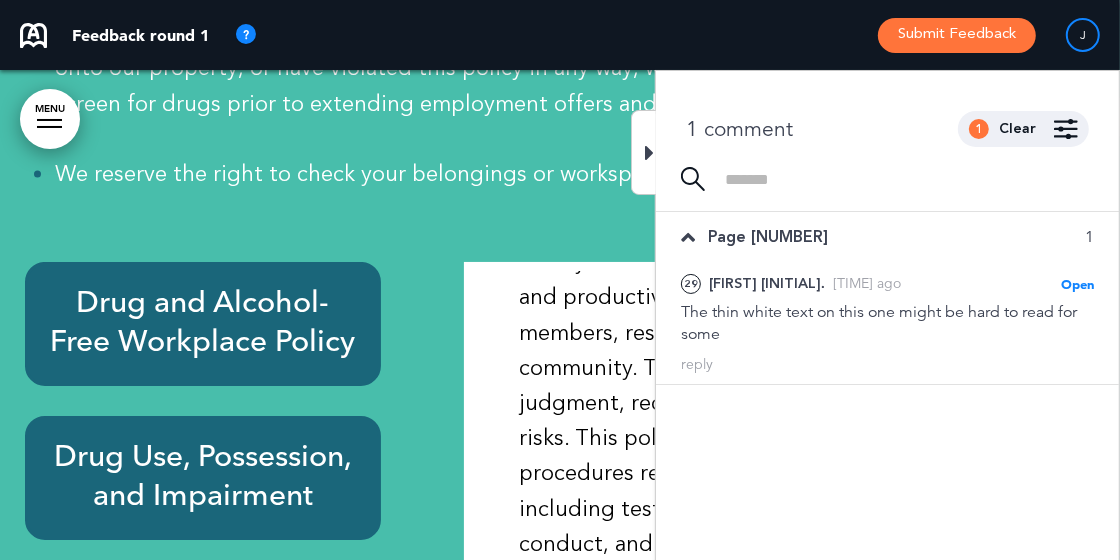 click at bounding box center (649, 153) 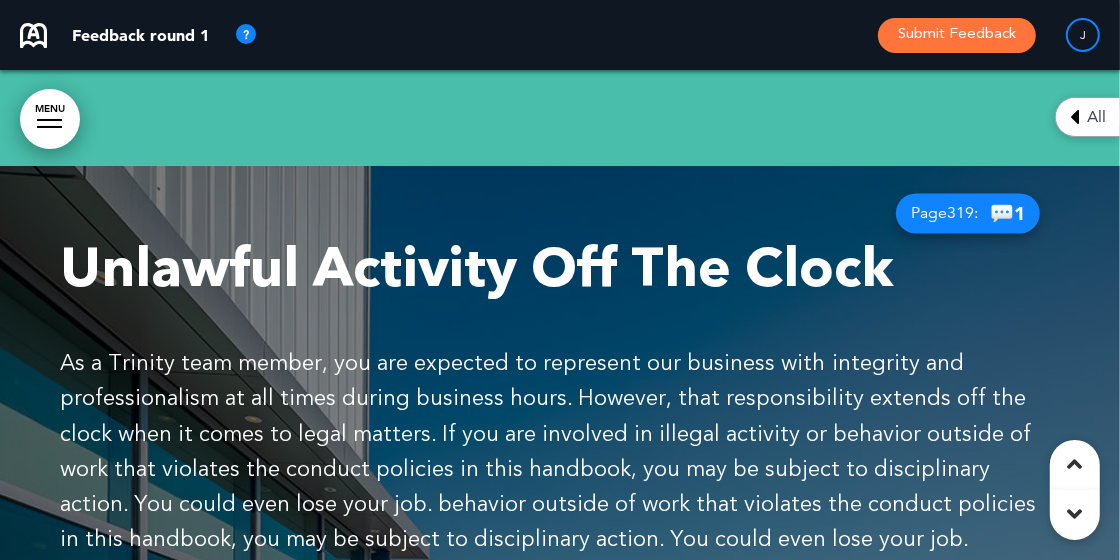 scroll, scrollTop: 26106, scrollLeft: 0, axis: vertical 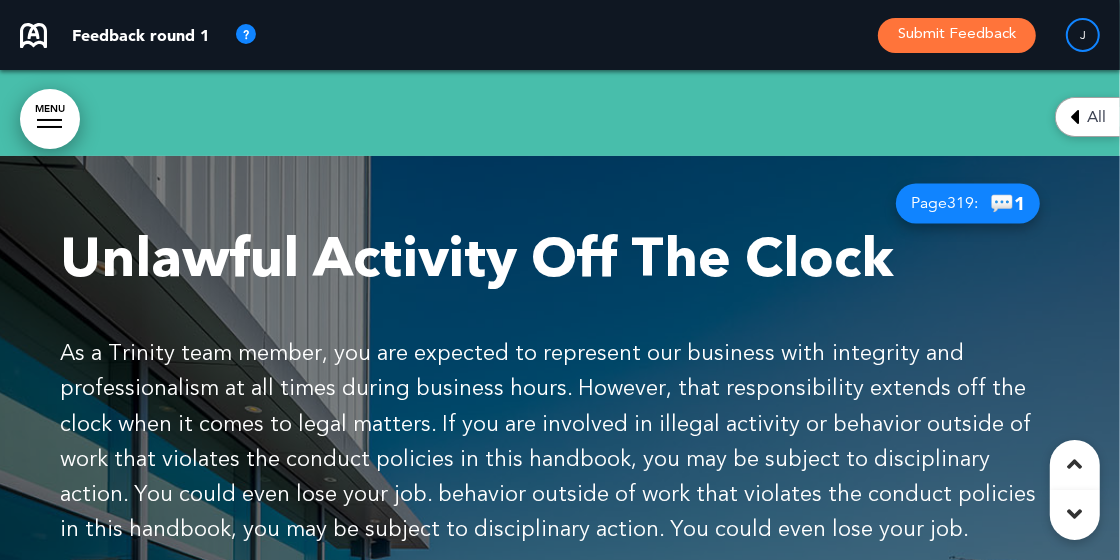 click on "💬 [NUMBER]" at bounding box center (1007, 203) 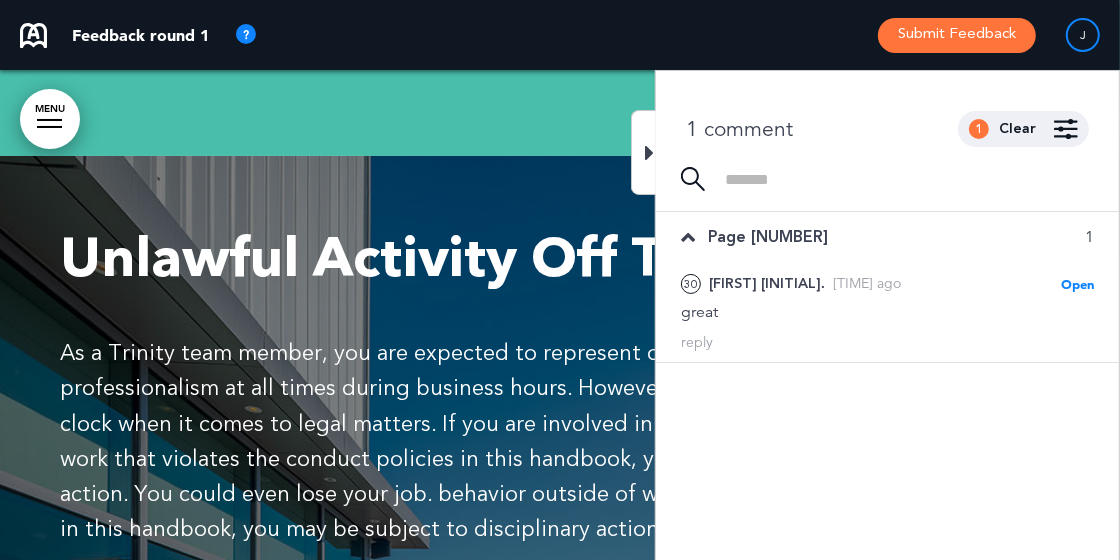click at bounding box center (649, 153) 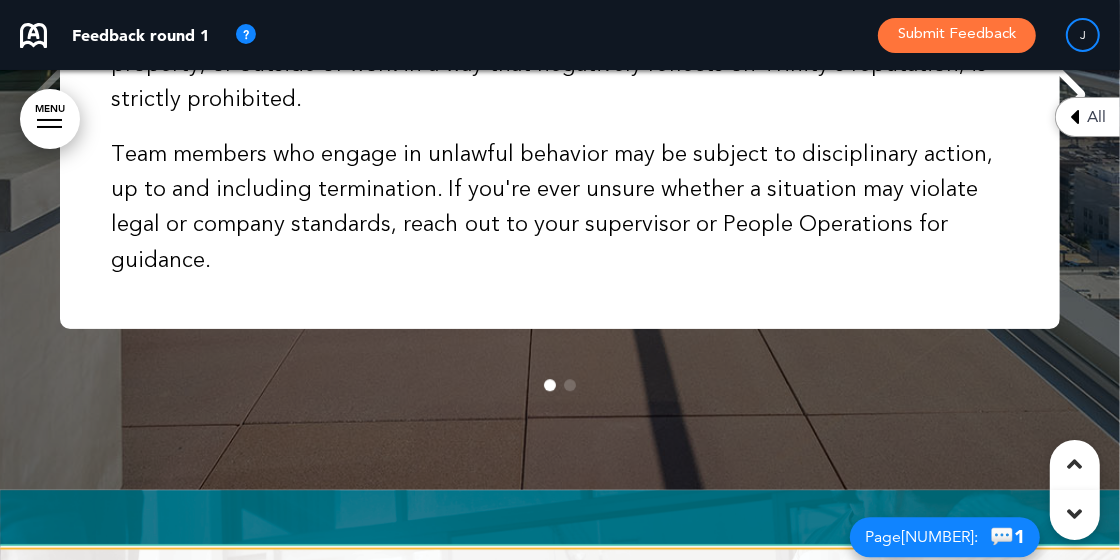 scroll, scrollTop: 26596, scrollLeft: 0, axis: vertical 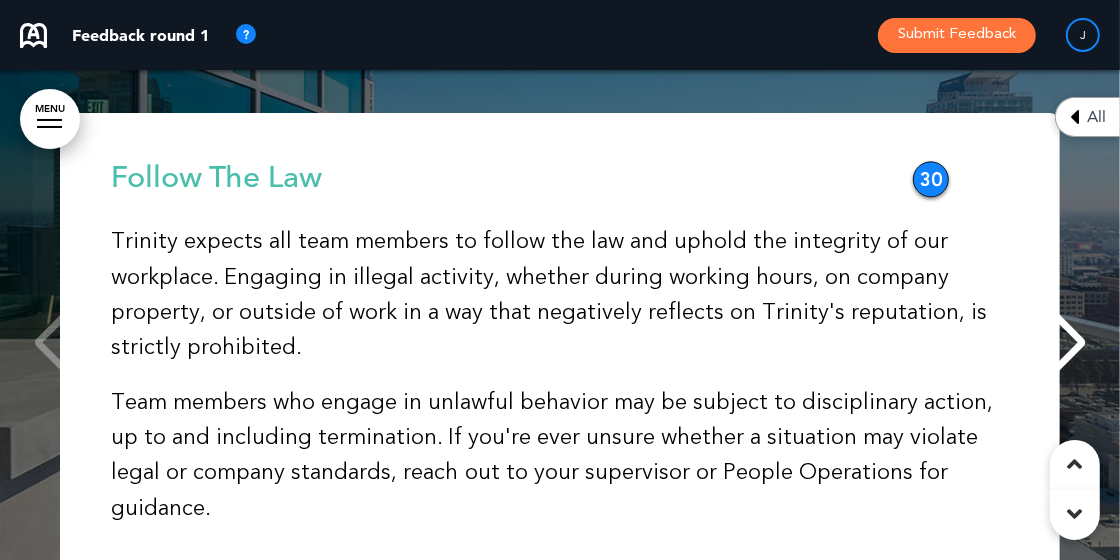 click at bounding box center (1059, 343) 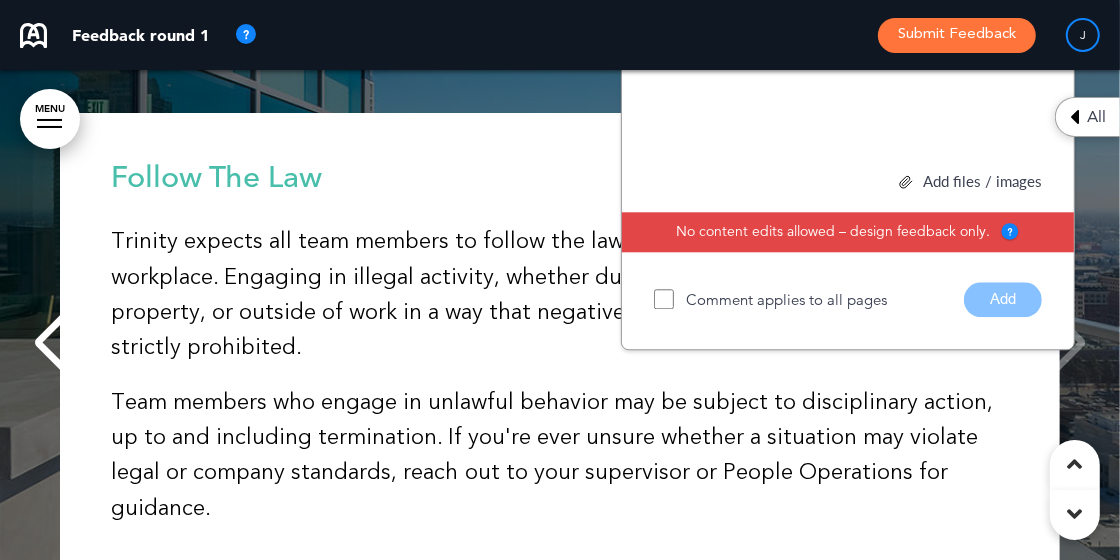 scroll, scrollTop: 26207, scrollLeft: 0, axis: vertical 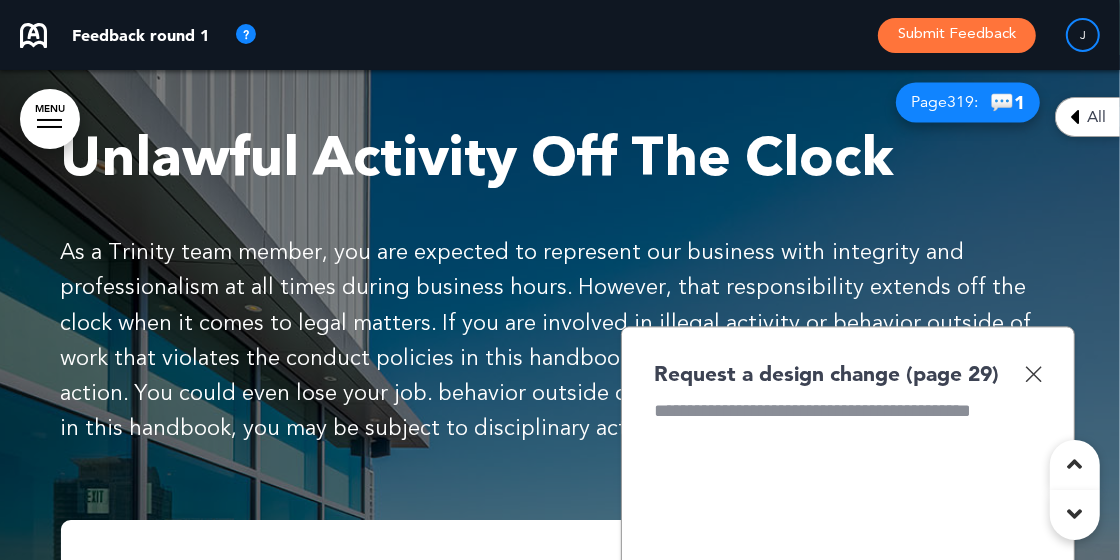 click at bounding box center [1033, 373] 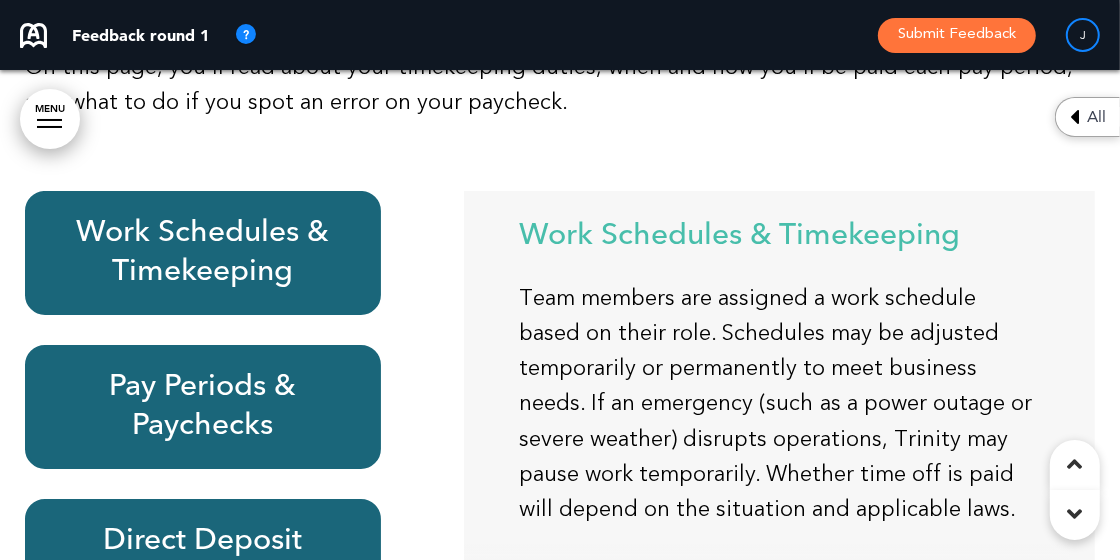 scroll, scrollTop: 28027, scrollLeft: 0, axis: vertical 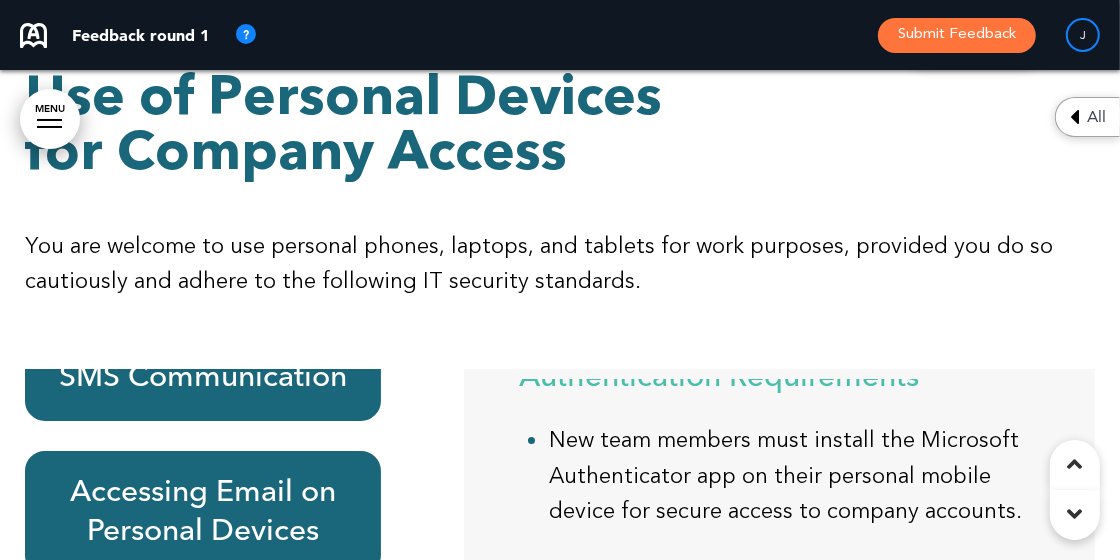 click on "Accessing Email on Personal Devices" at bounding box center (203, 513) 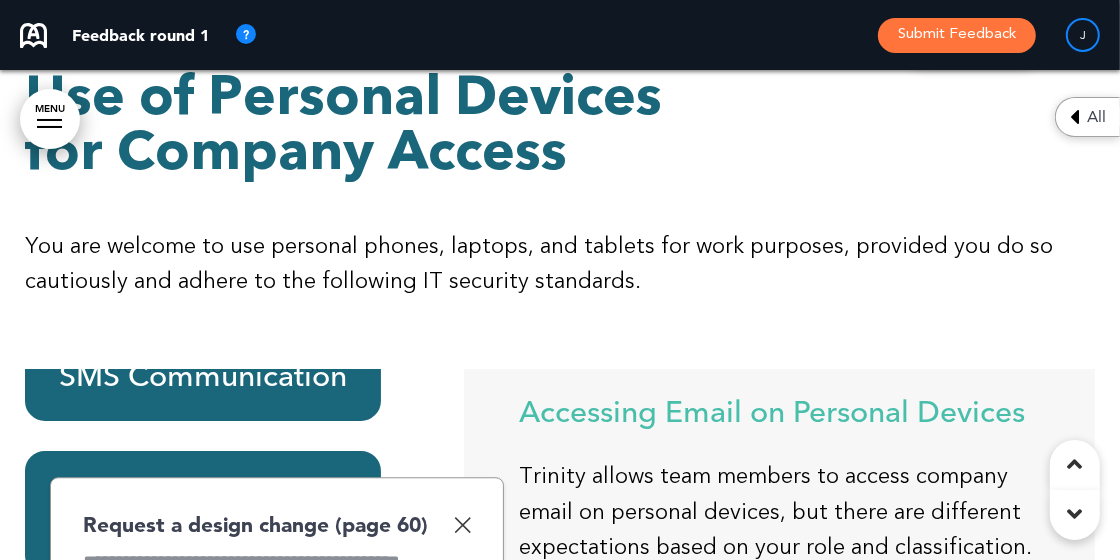 click at bounding box center [462, 524] 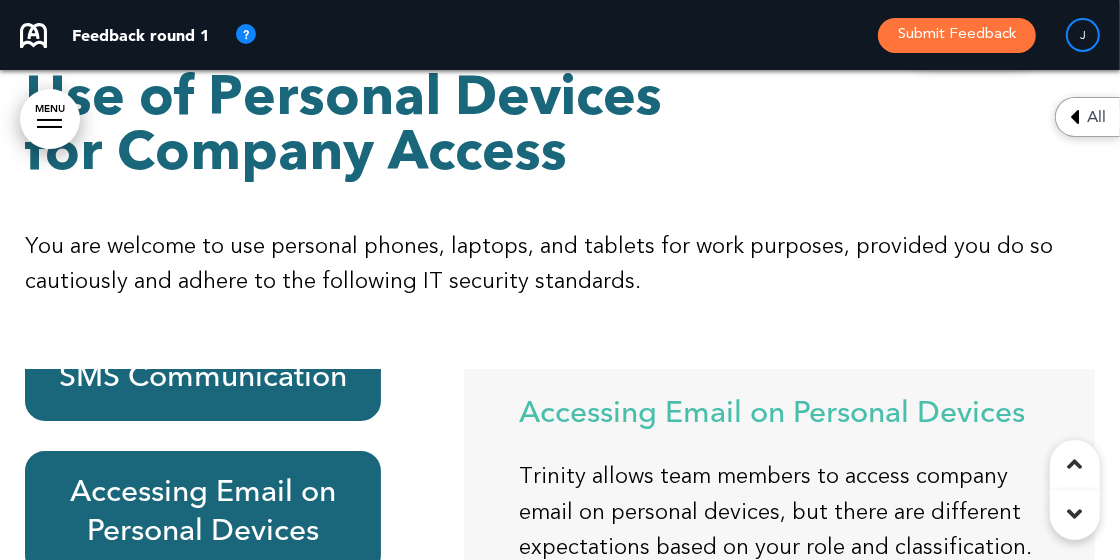 click on "Prohibited Uses" at bounding box center (203, 647) 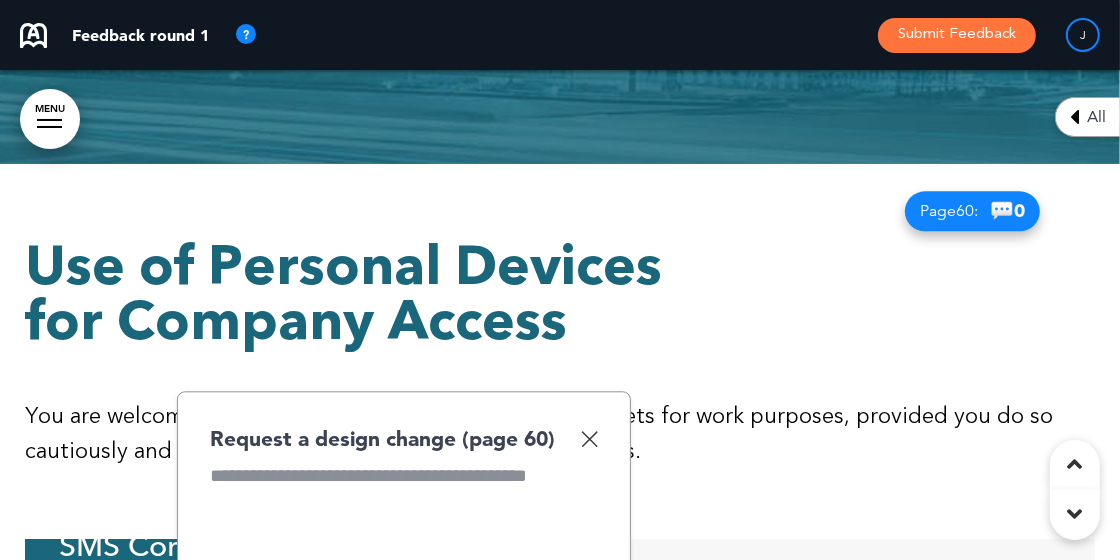 scroll, scrollTop: 49849, scrollLeft: 0, axis: vertical 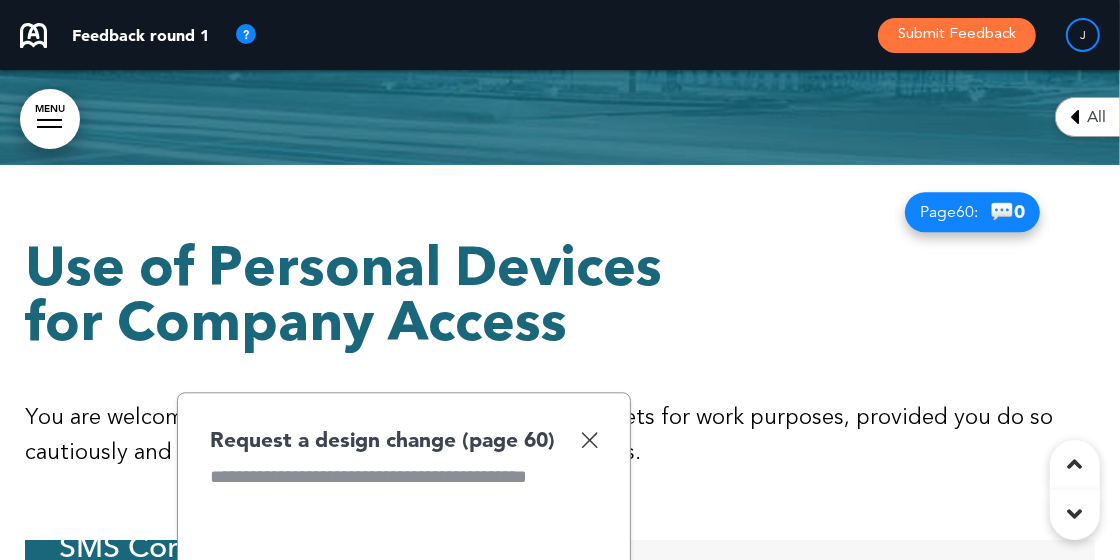 click at bounding box center (589, 439) 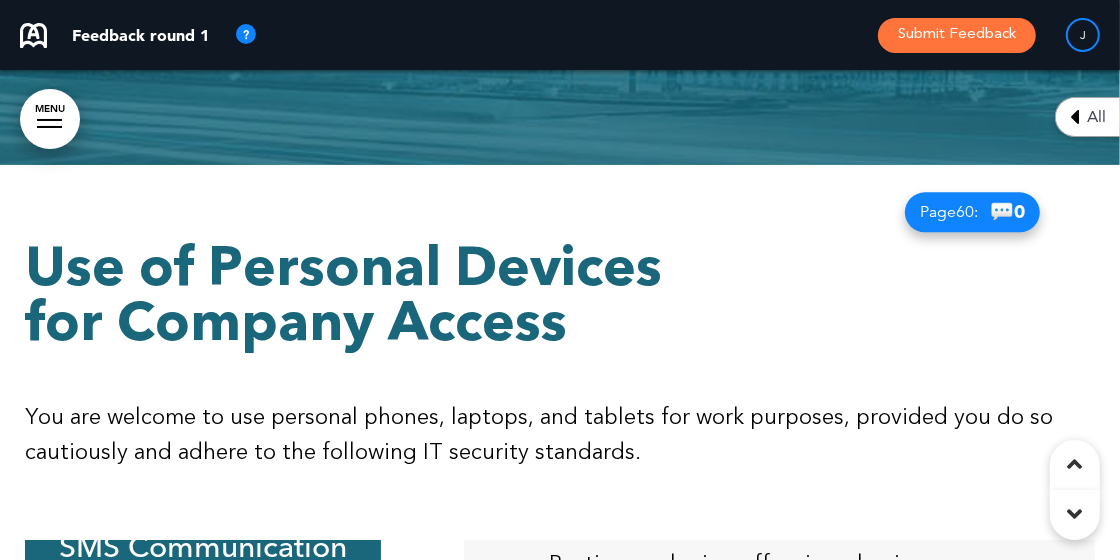 scroll, scrollTop: 579, scrollLeft: 0, axis: vertical 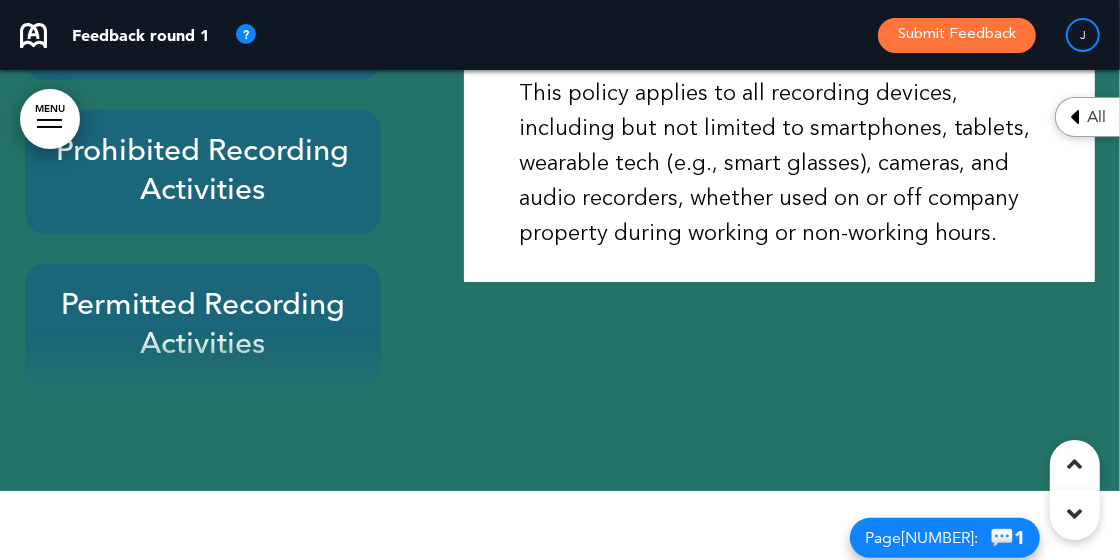 click on "💬 [NUMBER]" at bounding box center (1007, 537) 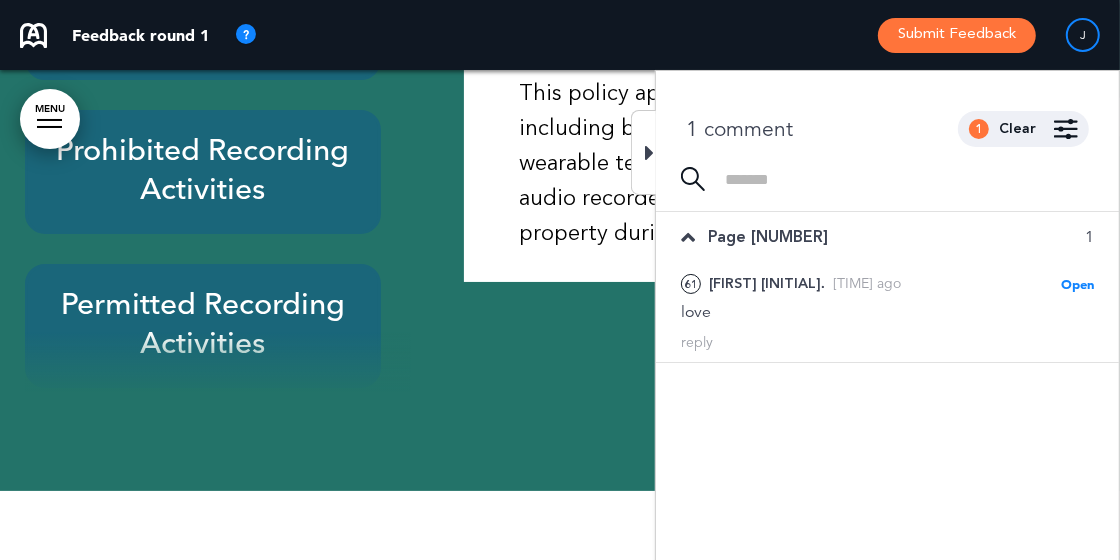 click at bounding box center (643, 152) 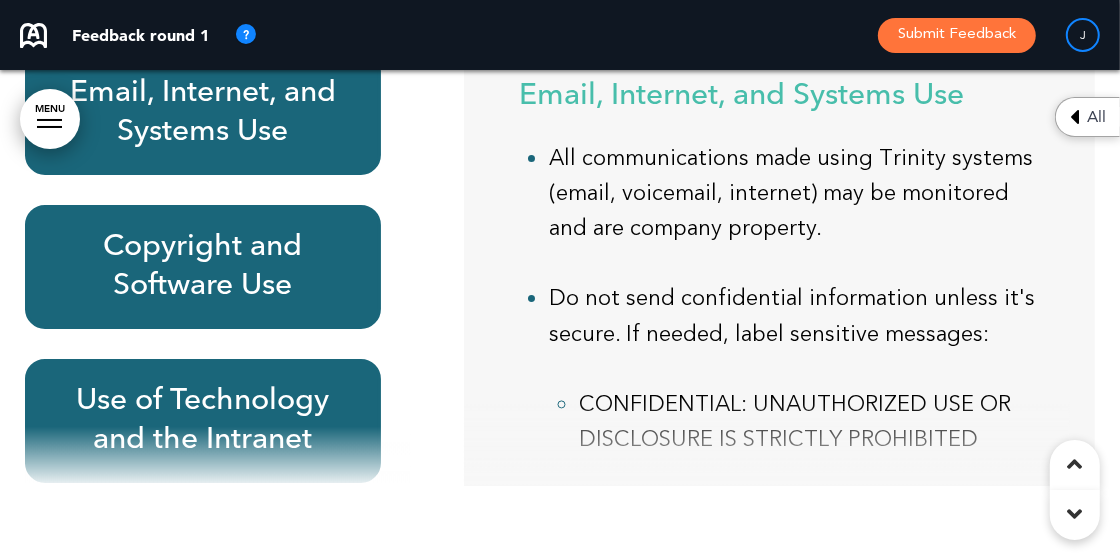 scroll, scrollTop: 53971, scrollLeft: 0, axis: vertical 